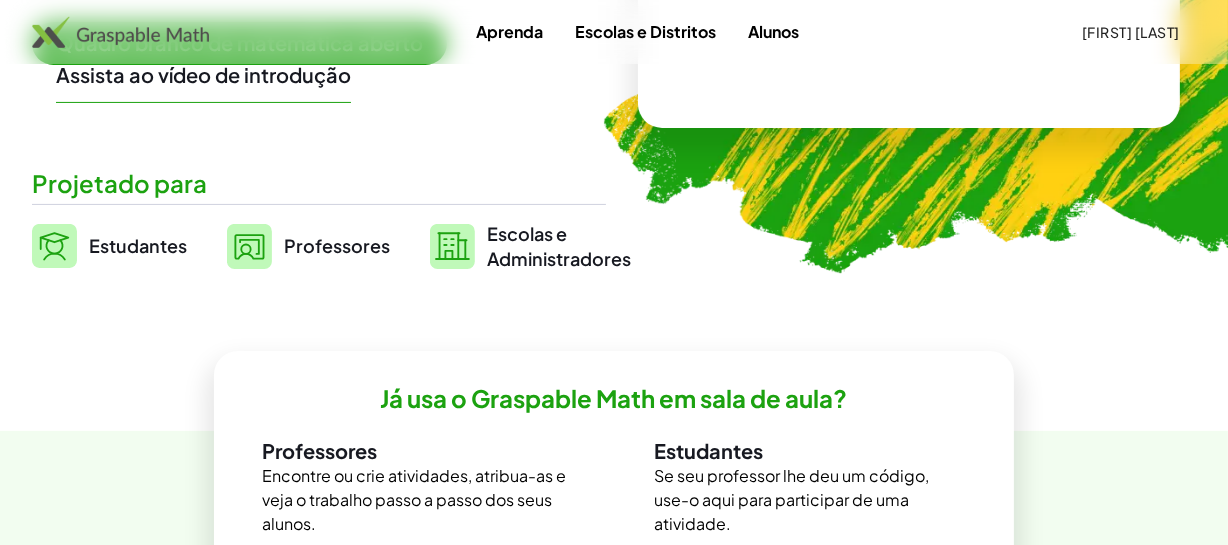 scroll, scrollTop: 454, scrollLeft: 0, axis: vertical 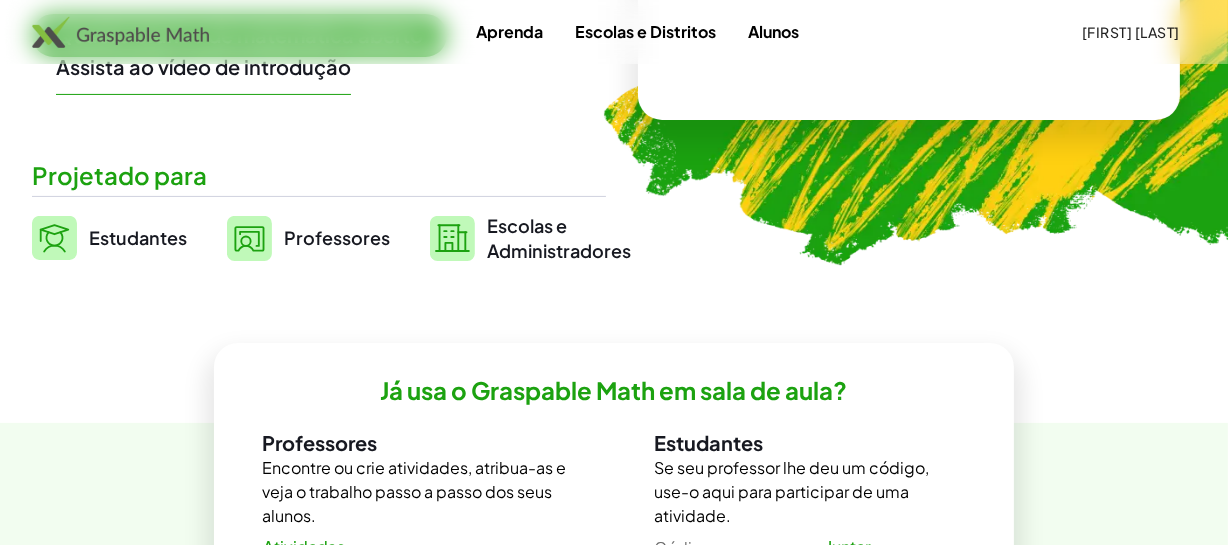 click on "Professores" at bounding box center (337, 237) 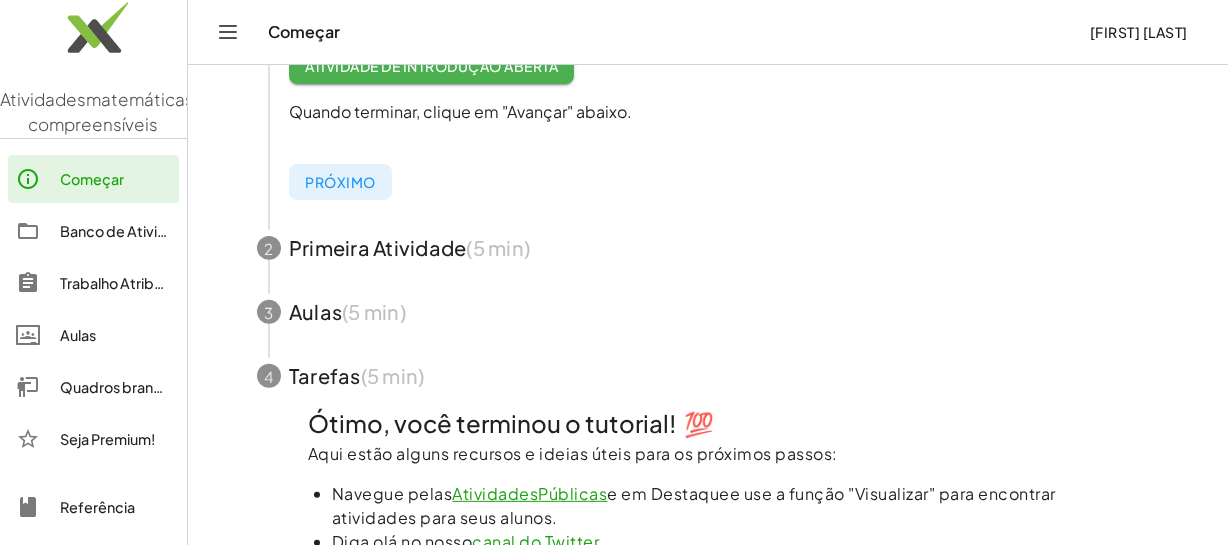 scroll, scrollTop: 636, scrollLeft: 0, axis: vertical 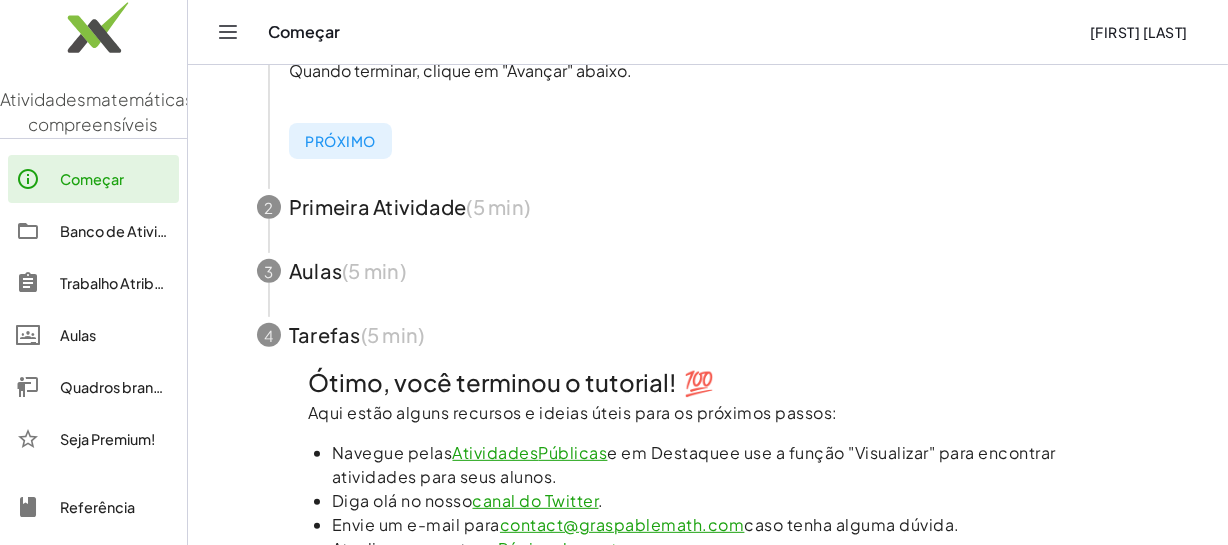 drag, startPoint x: 435, startPoint y: 210, endPoint x: 689, endPoint y: 191, distance: 254.70964 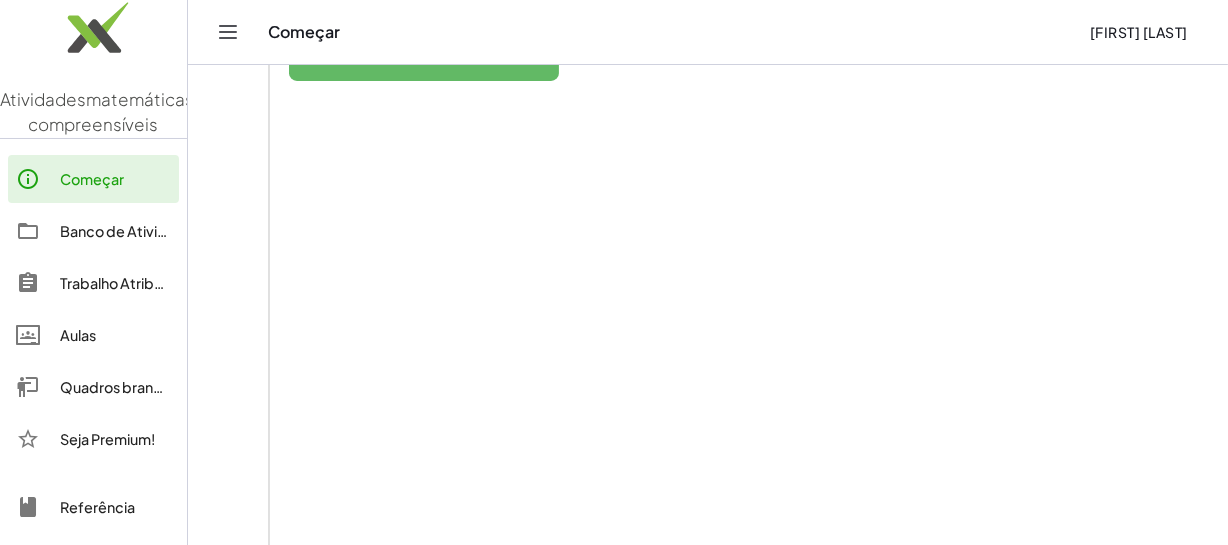scroll, scrollTop: 454, scrollLeft: 0, axis: vertical 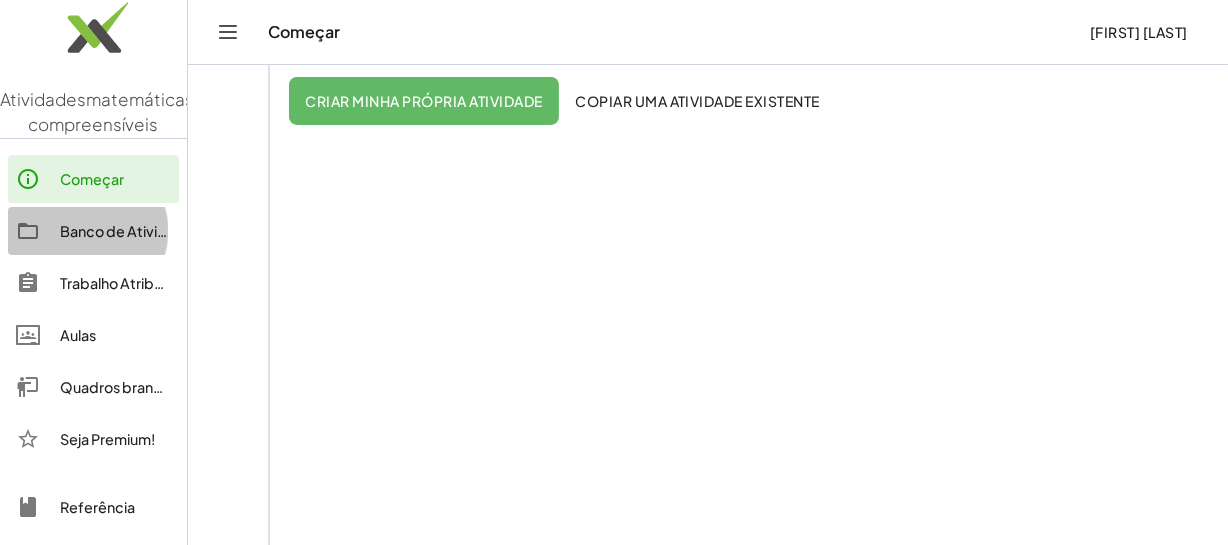 click on "Banco de Atividades" at bounding box center (130, 231) 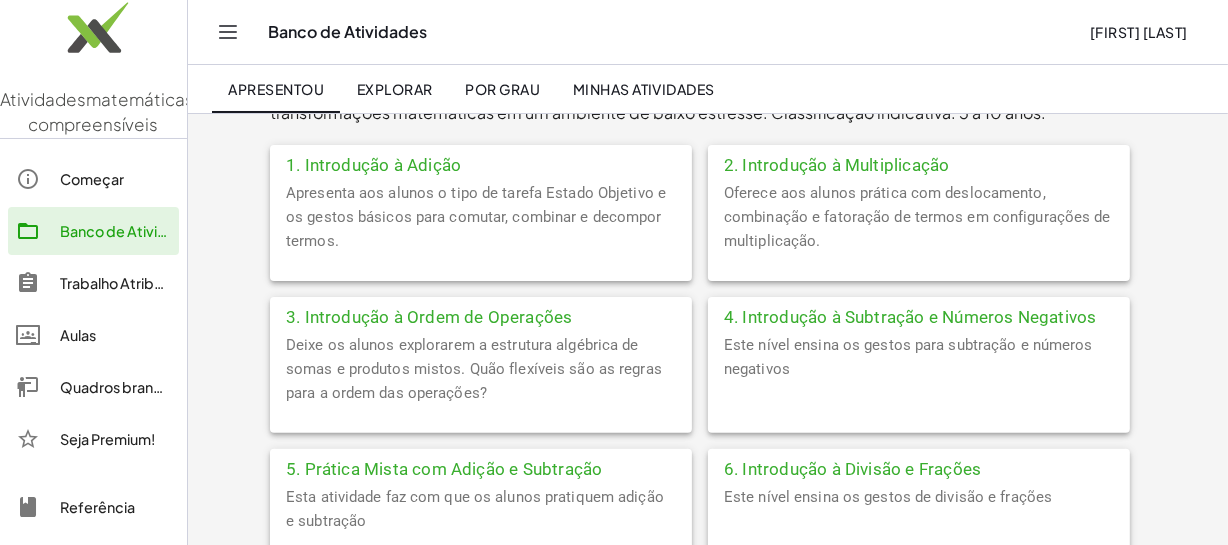 scroll, scrollTop: 545, scrollLeft: 0, axis: vertical 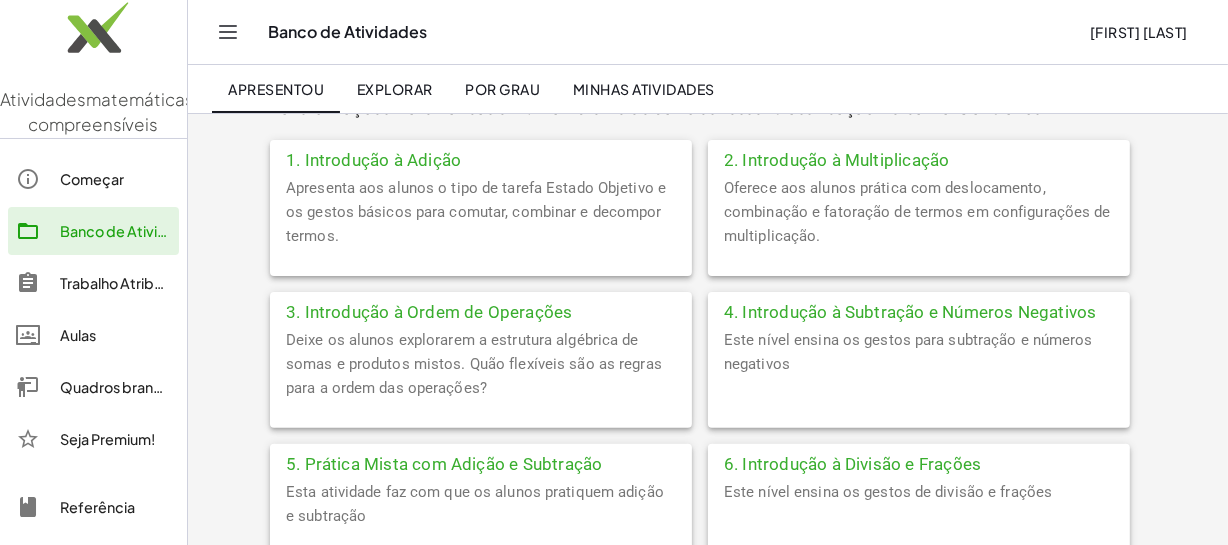click on "Apresenta aos alunos o tipo de tarefa Estado Objetivo e os gestos básicos para comutar, combinar e decompor termos." at bounding box center [476, 212] 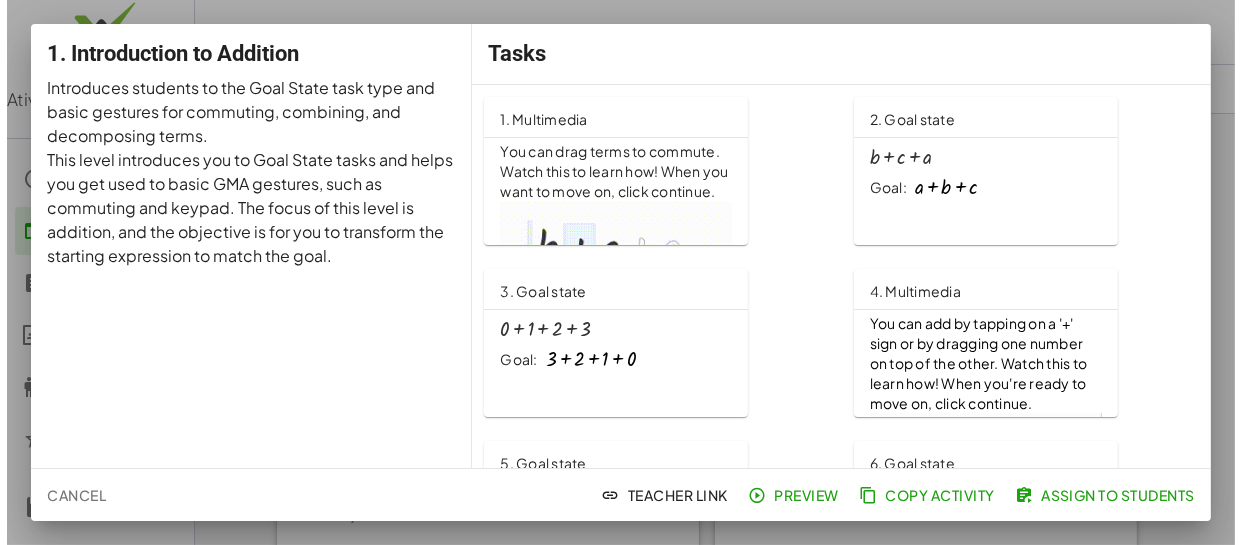 scroll, scrollTop: 0, scrollLeft: 0, axis: both 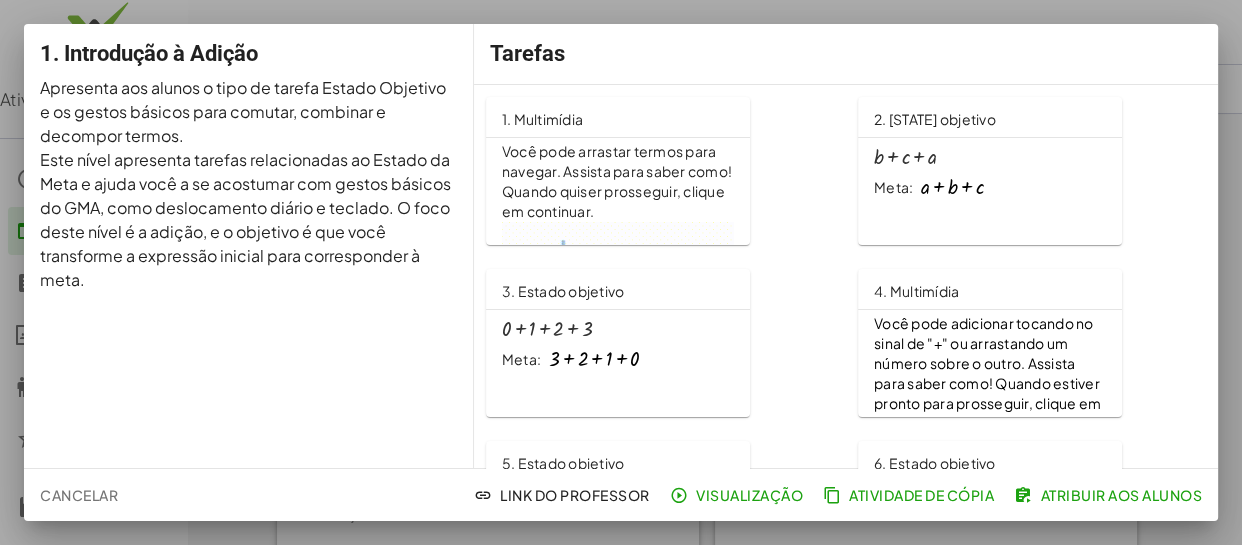 click on "+ 0 + 1 + 2 + 3 Meta: + 3 + 2 + 1 + 0" at bounding box center [618, 344] 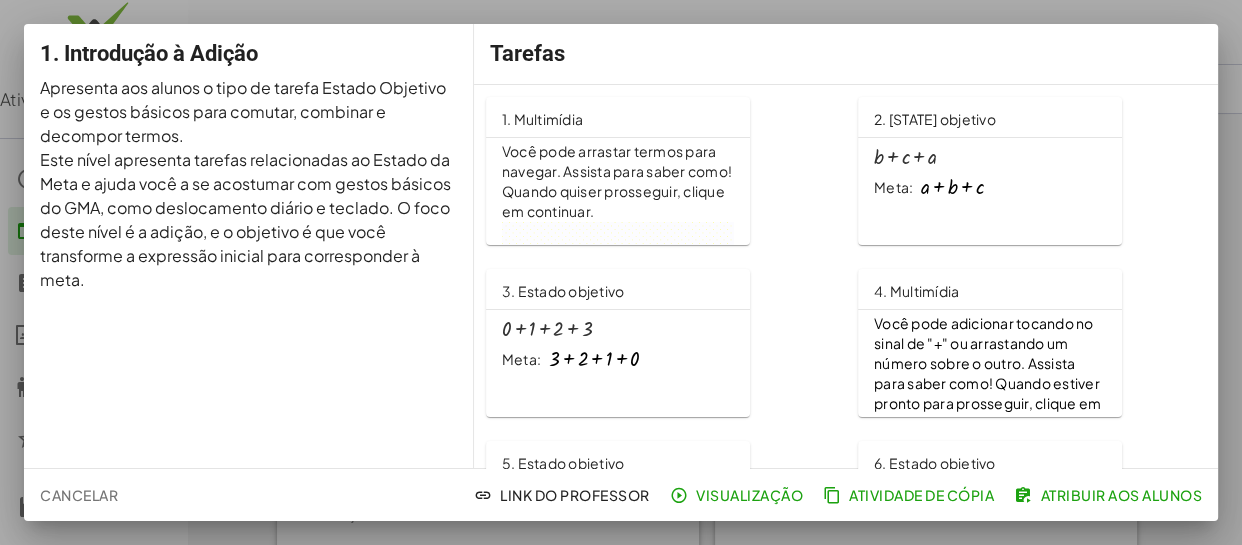 scroll, scrollTop: 272, scrollLeft: 0, axis: vertical 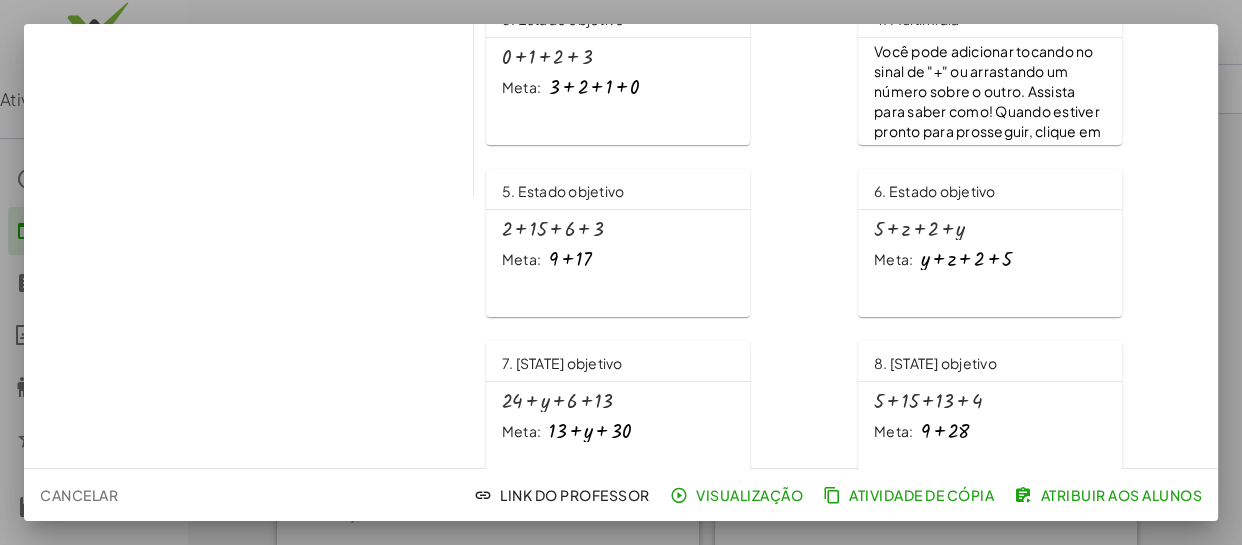 click on "Meta: + 9 + 17" at bounding box center [618, 259] 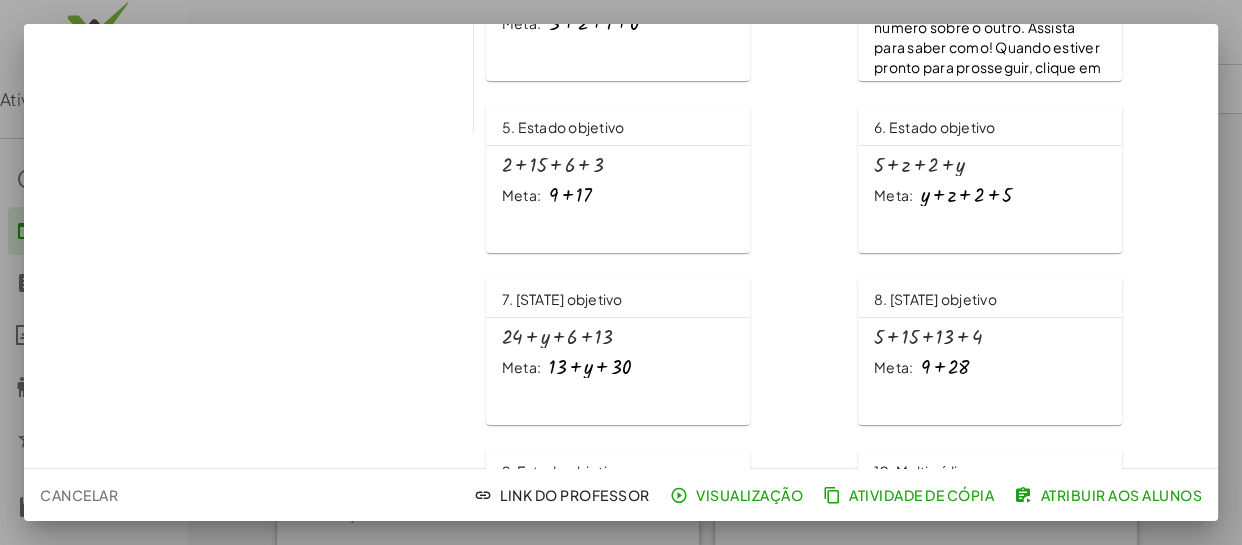 scroll, scrollTop: 363, scrollLeft: 0, axis: vertical 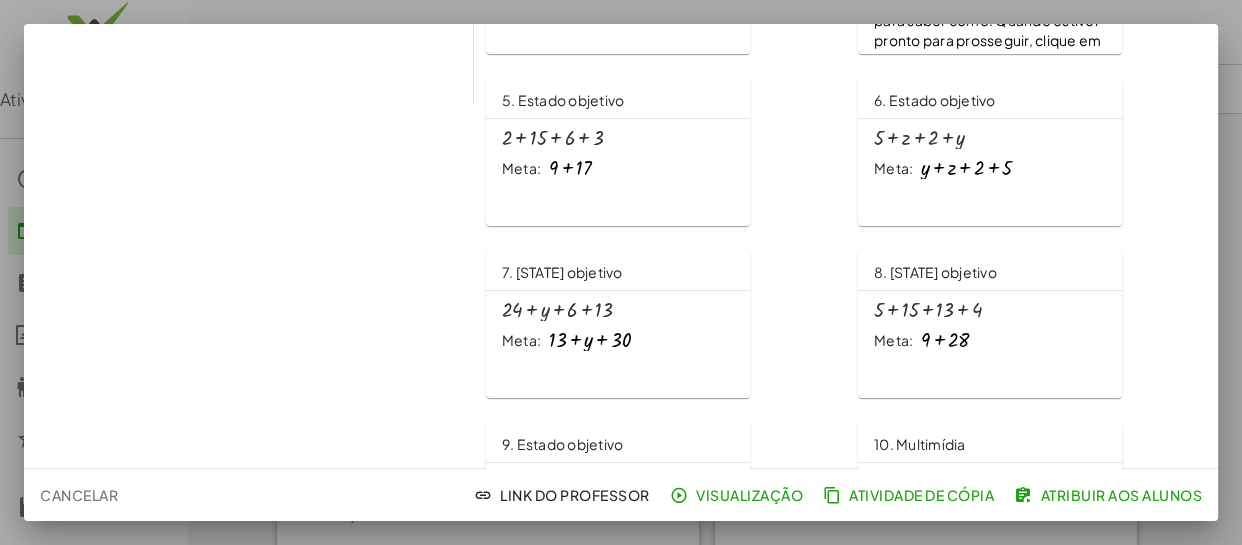 click on "+ 5 + z + 2 + y Meta: + y + z + 2 + 5" at bounding box center [990, 153] 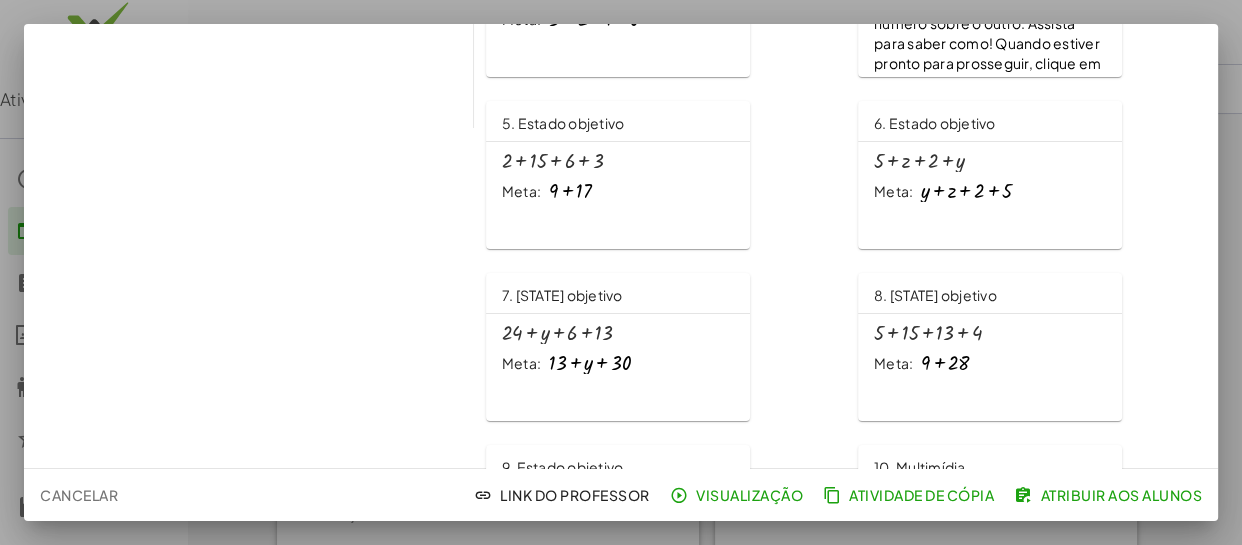 scroll, scrollTop: 272, scrollLeft: 0, axis: vertical 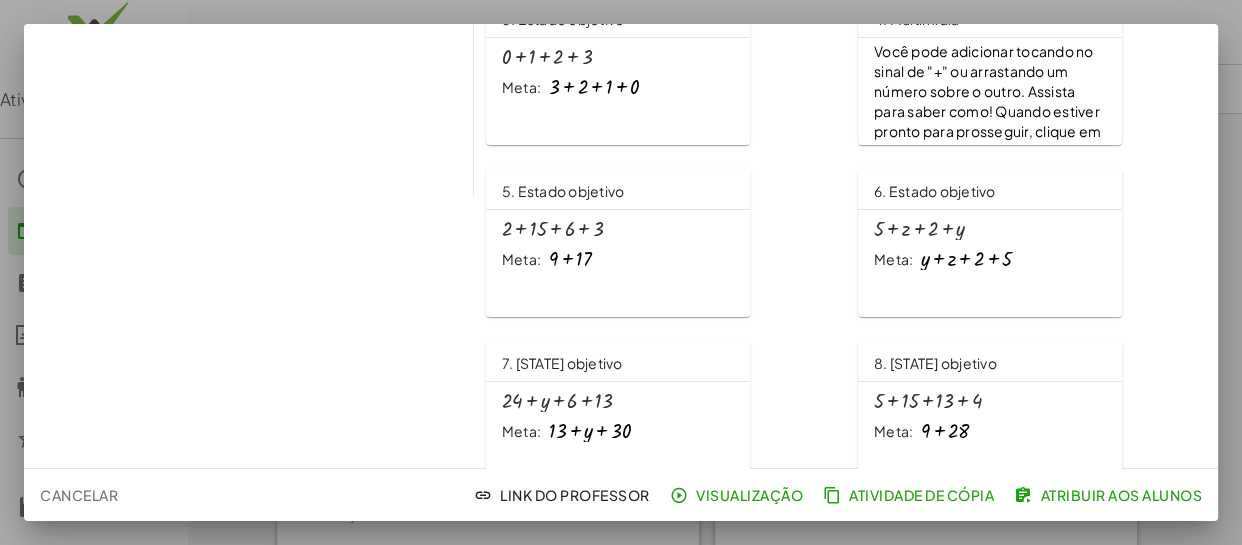 click on "+ 5 + z + 2 + y Meta: + y + z + 2 + 5" 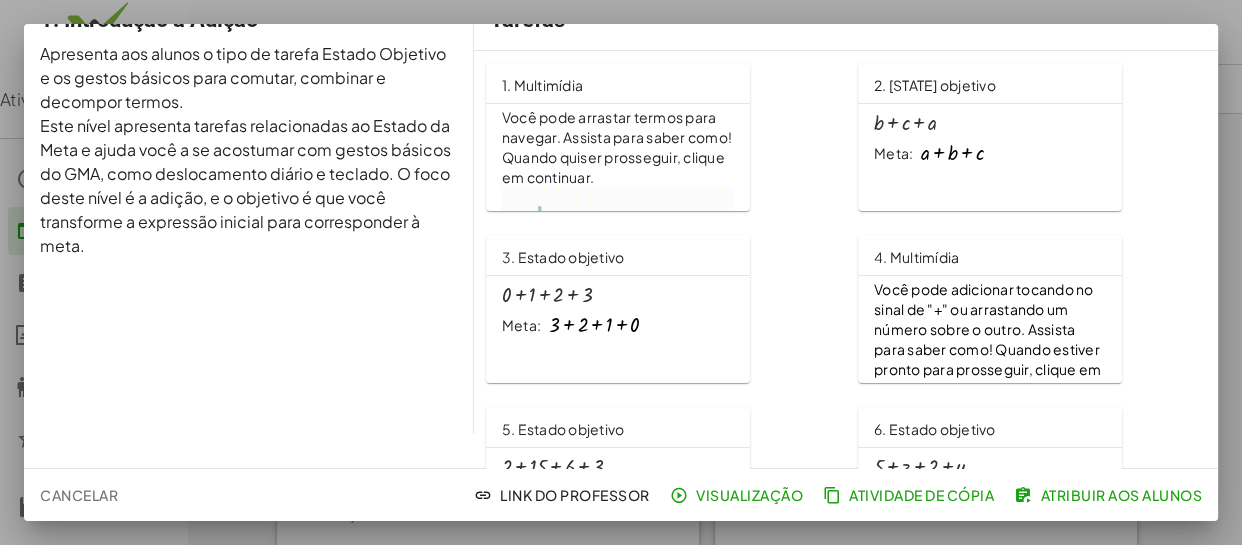 scroll, scrollTop: 0, scrollLeft: 0, axis: both 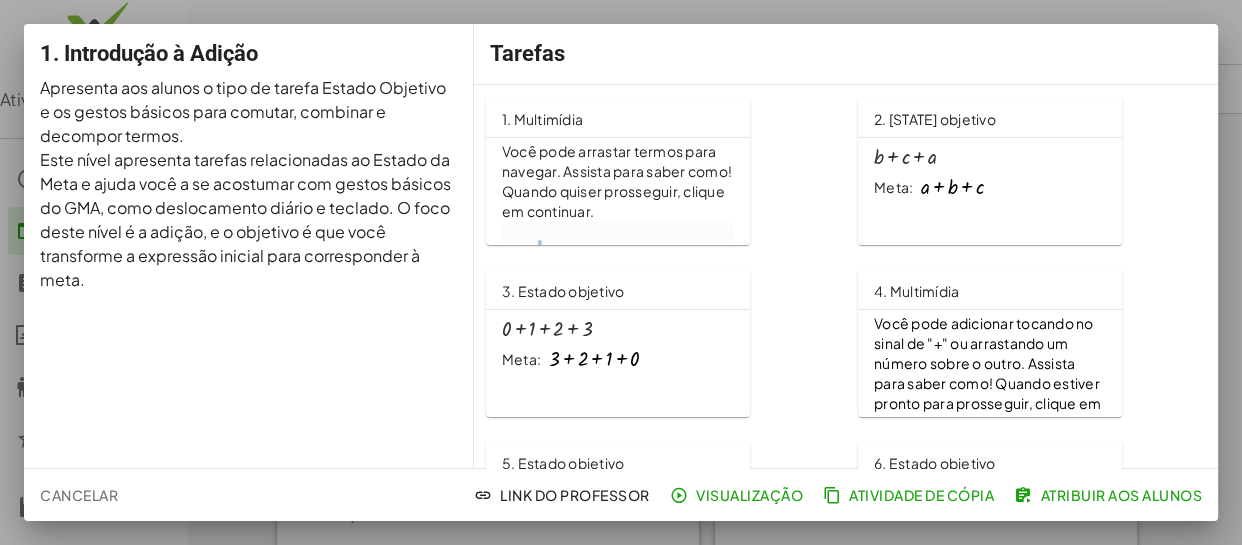 click at bounding box center [621, 272] 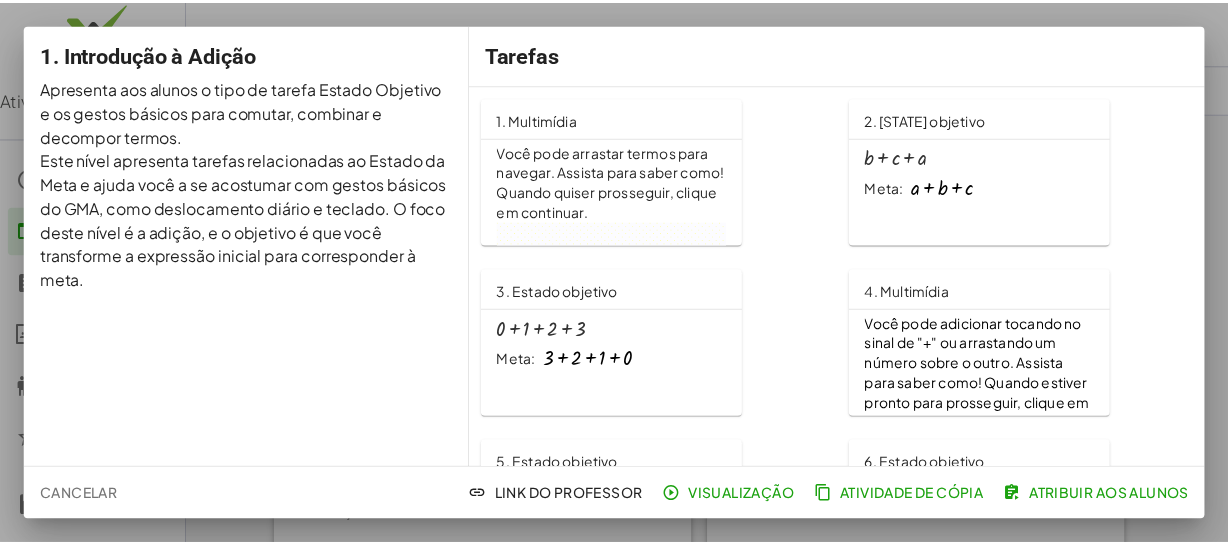 scroll, scrollTop: 545, scrollLeft: 0, axis: vertical 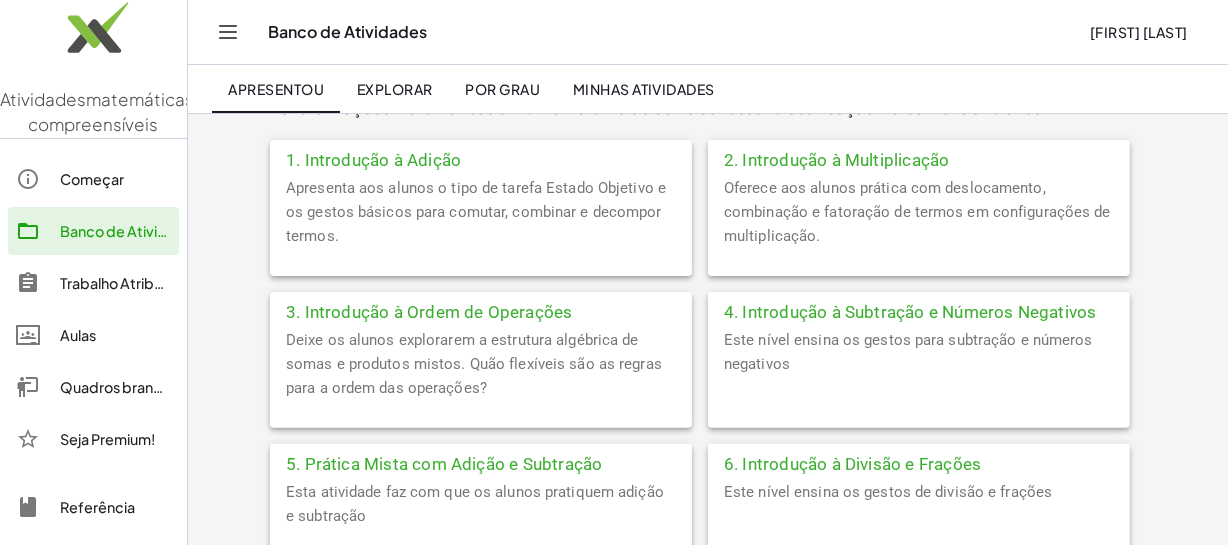 click on "Deixe os alunos explorarem a estrutura algébrica de somas e produtos mistos. Quão flexíveis são as regras para a ordem das operações?" at bounding box center (474, 364) 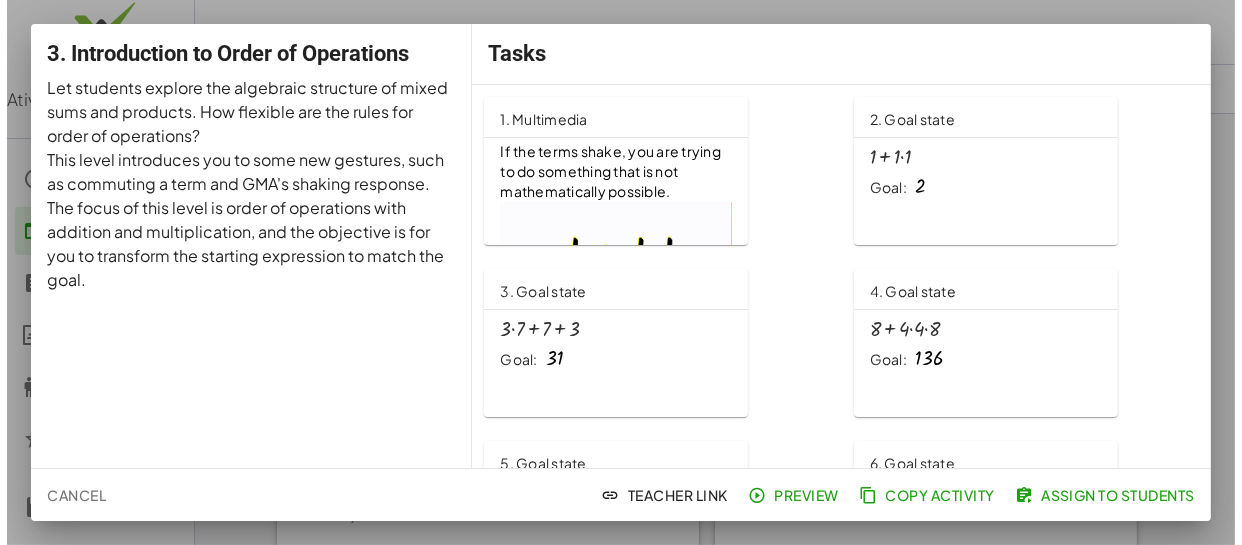 scroll, scrollTop: 0, scrollLeft: 0, axis: both 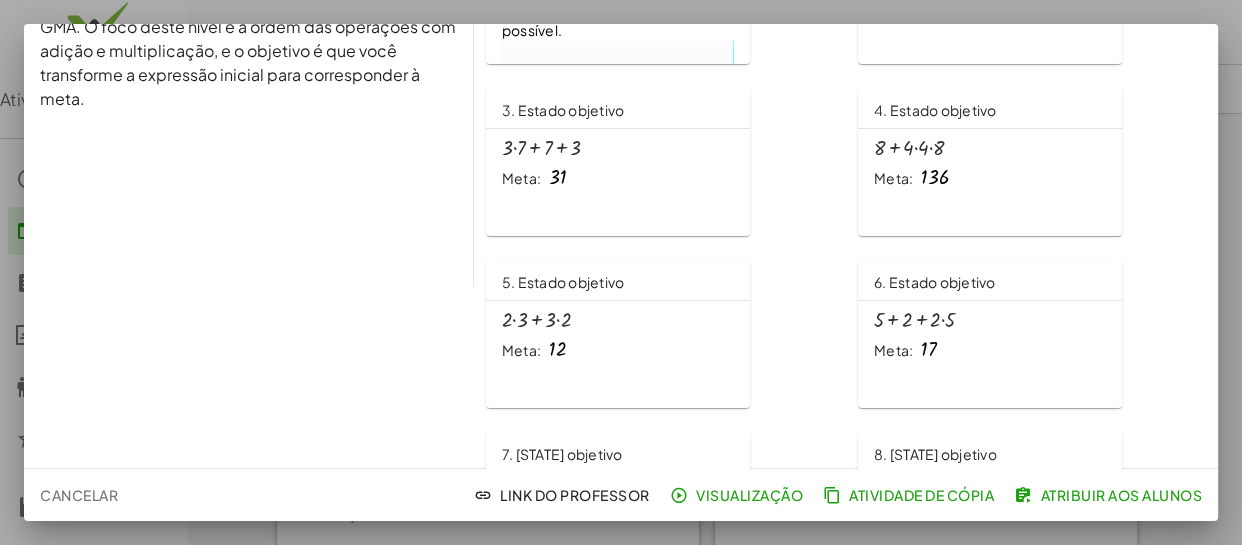click on "6. Estado objetivo" 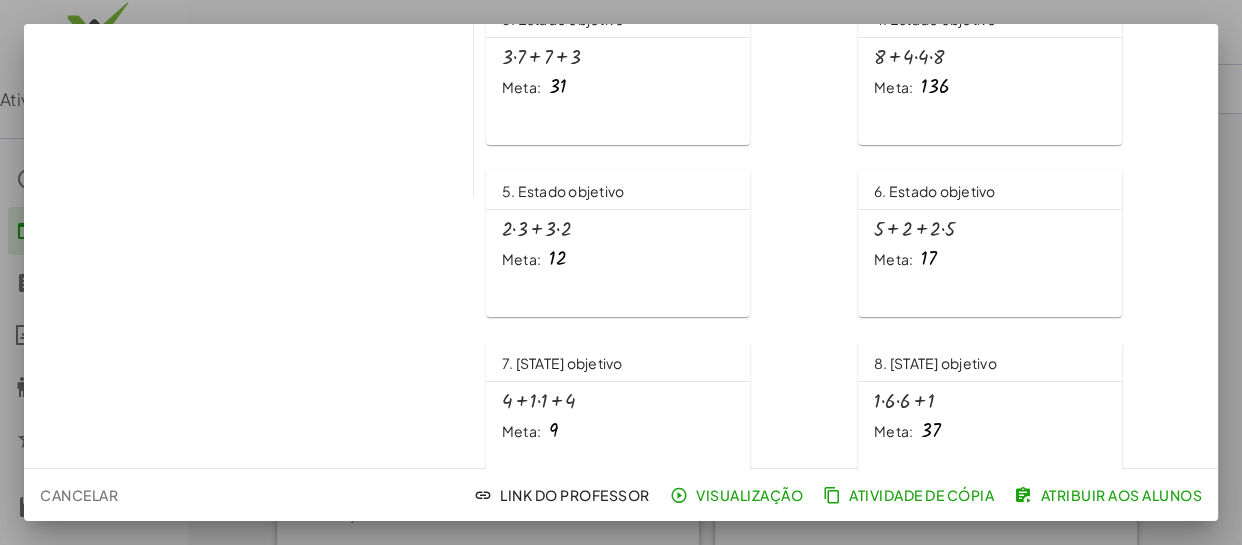 scroll, scrollTop: 0, scrollLeft: 0, axis: both 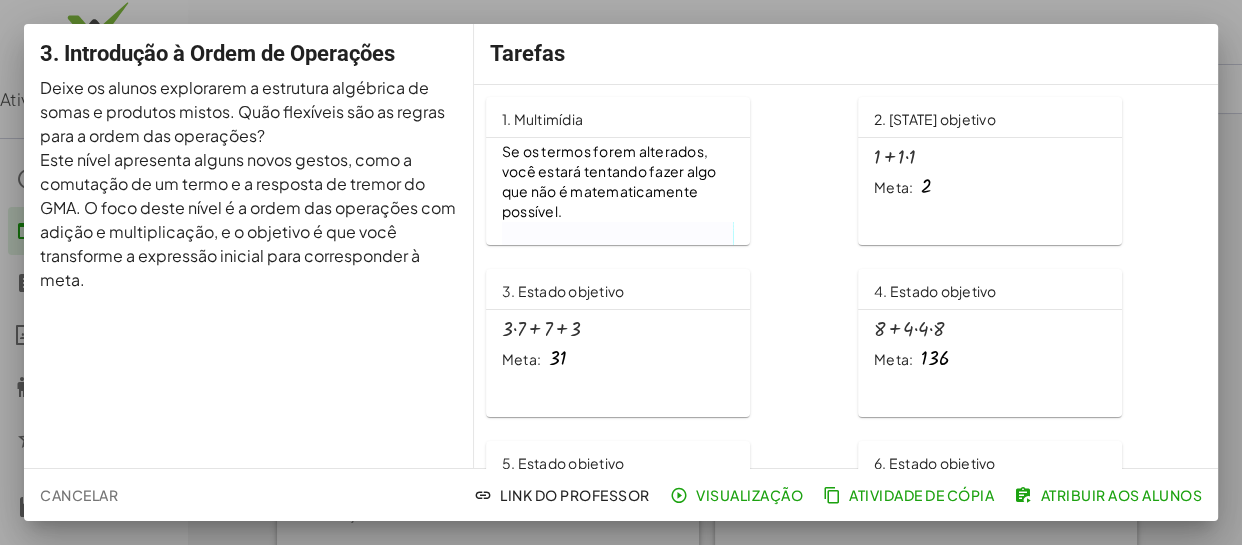 drag, startPoint x: 1236, startPoint y: 38, endPoint x: 1211, endPoint y: 45, distance: 25.96151 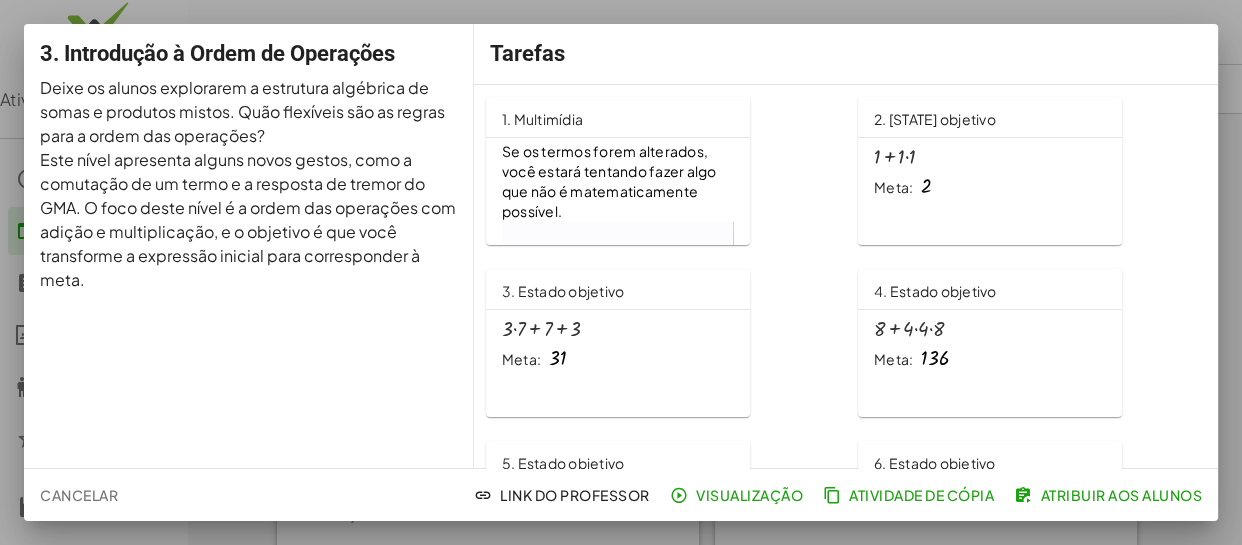 click at bounding box center (621, 272) 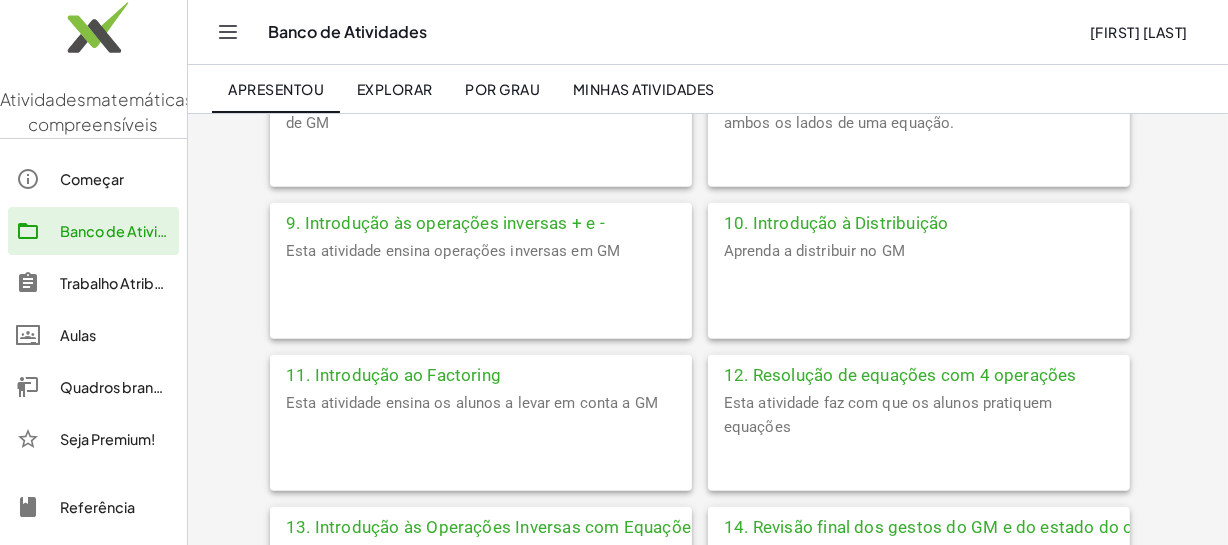 scroll, scrollTop: 1181, scrollLeft: 0, axis: vertical 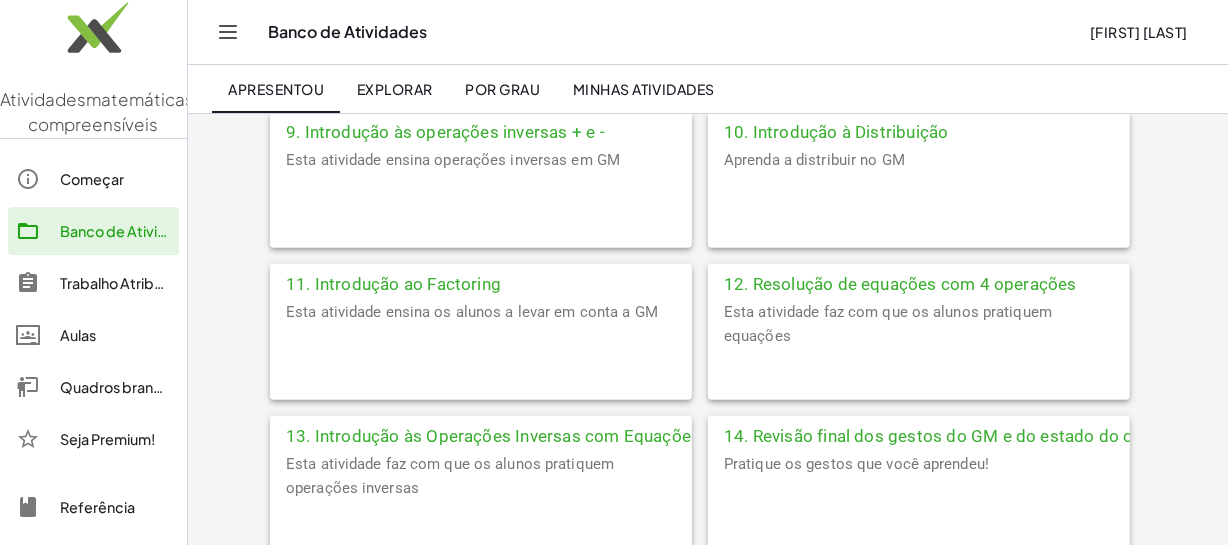 click on "Esta atividade faz com que os alunos pratiquem equações" 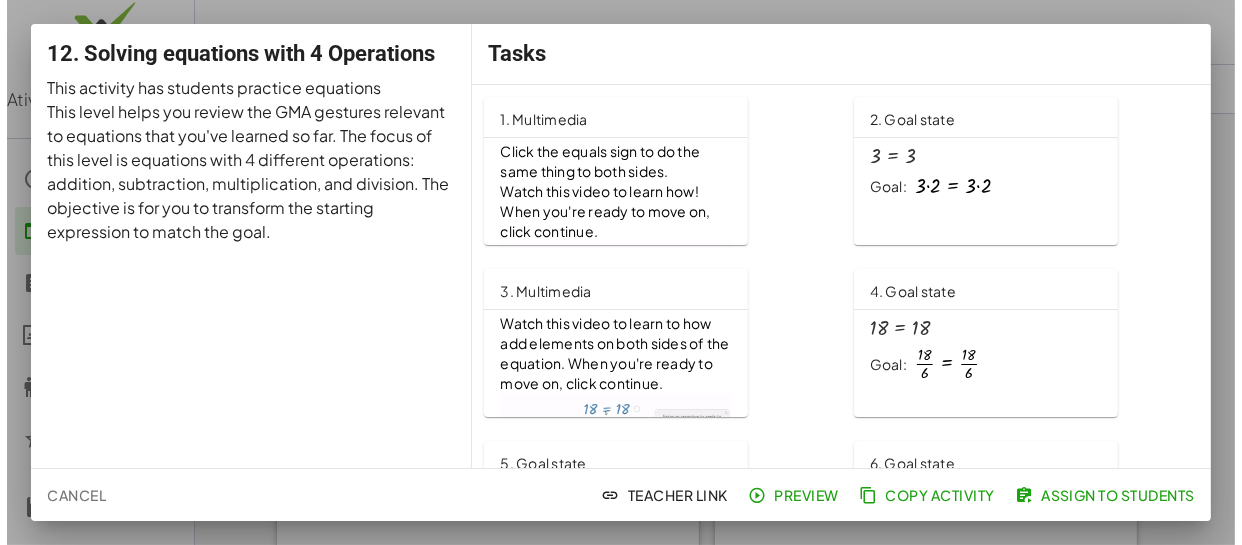 scroll, scrollTop: 0, scrollLeft: 0, axis: both 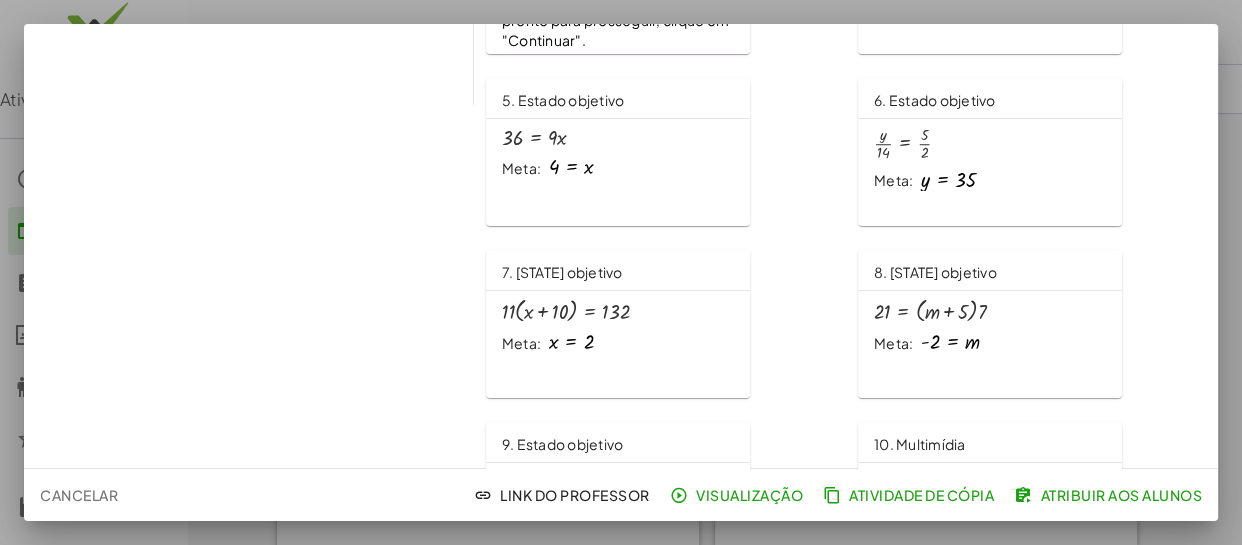 click on "36 = · 9 · x Meta: 4 = x" 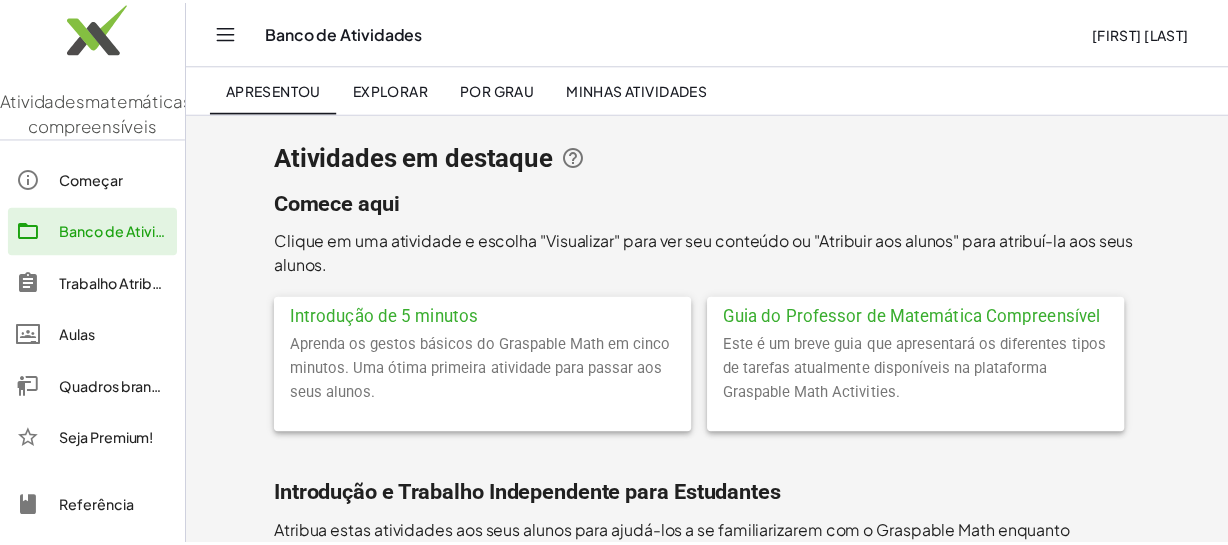 scroll, scrollTop: 1181, scrollLeft: 0, axis: vertical 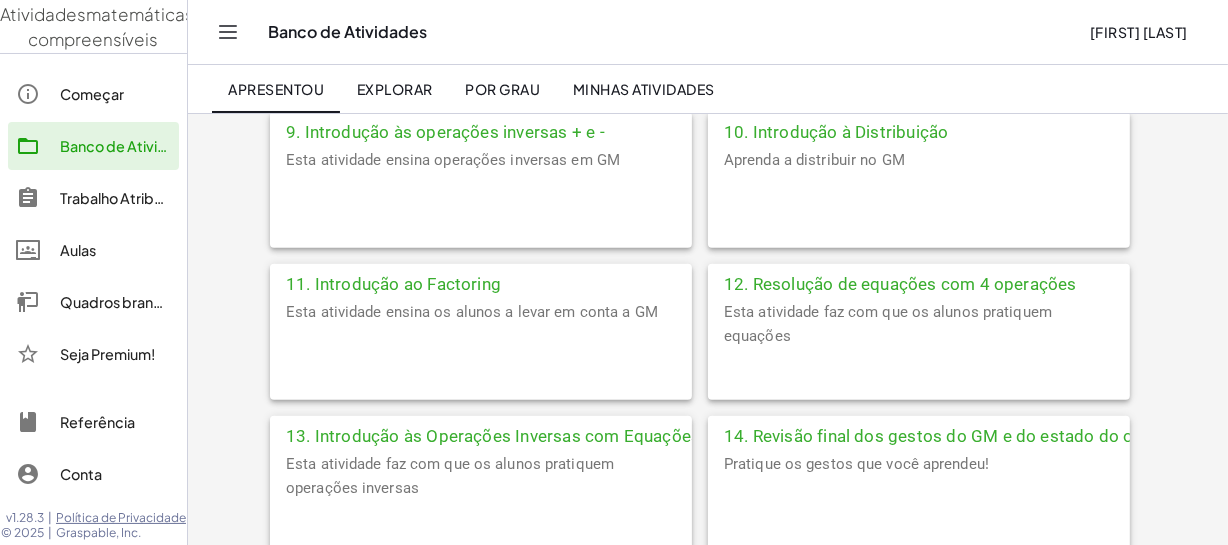 click on "Quadros brancos" at bounding box center [119, 302] 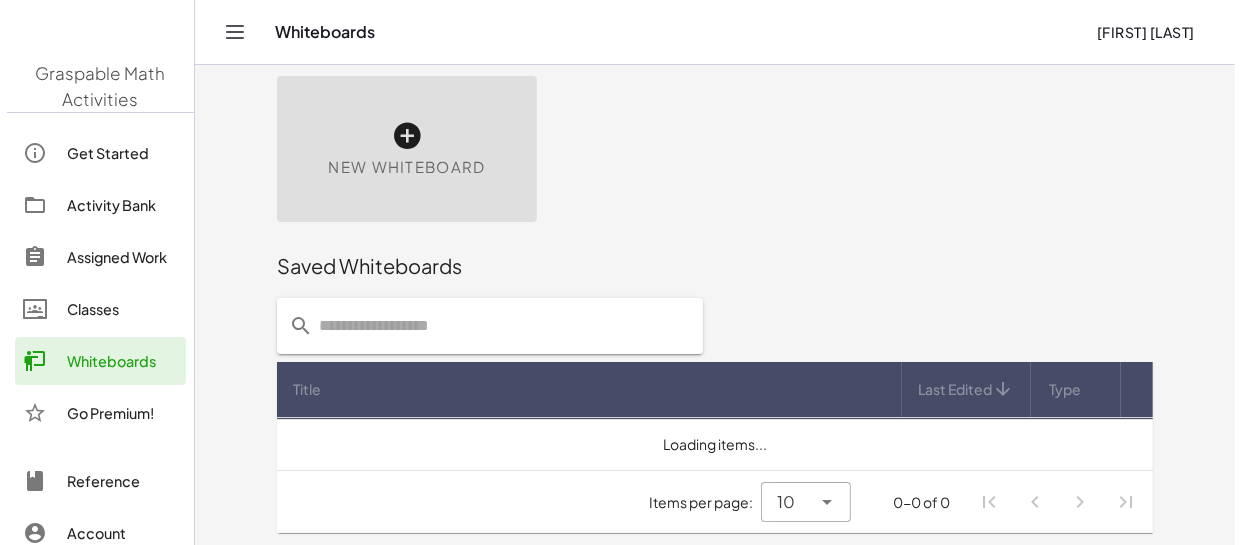 scroll, scrollTop: 0, scrollLeft: 0, axis: both 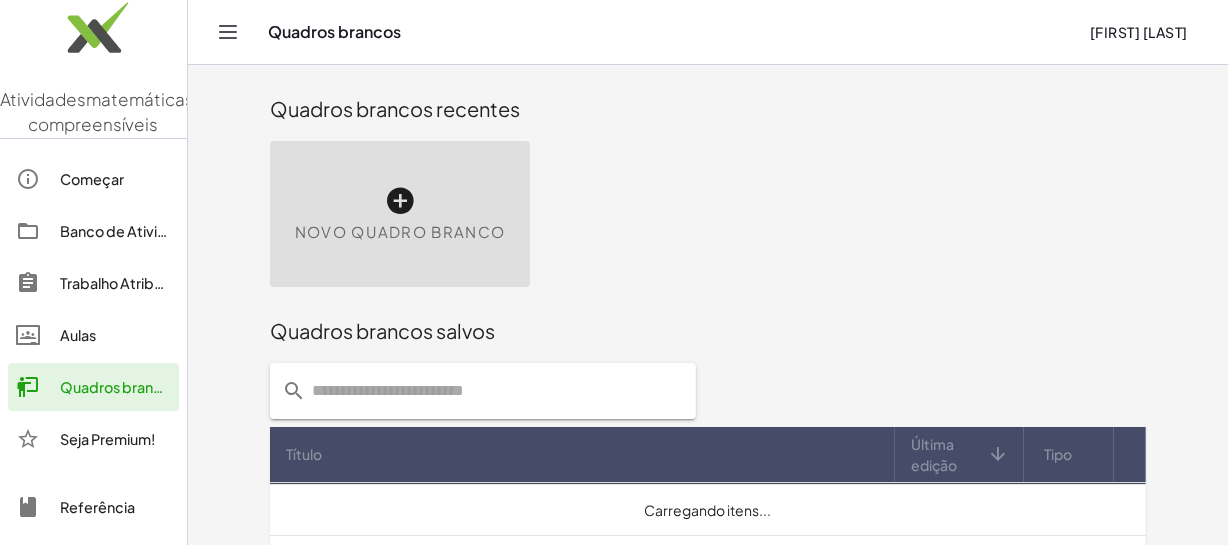 click at bounding box center [400, 201] 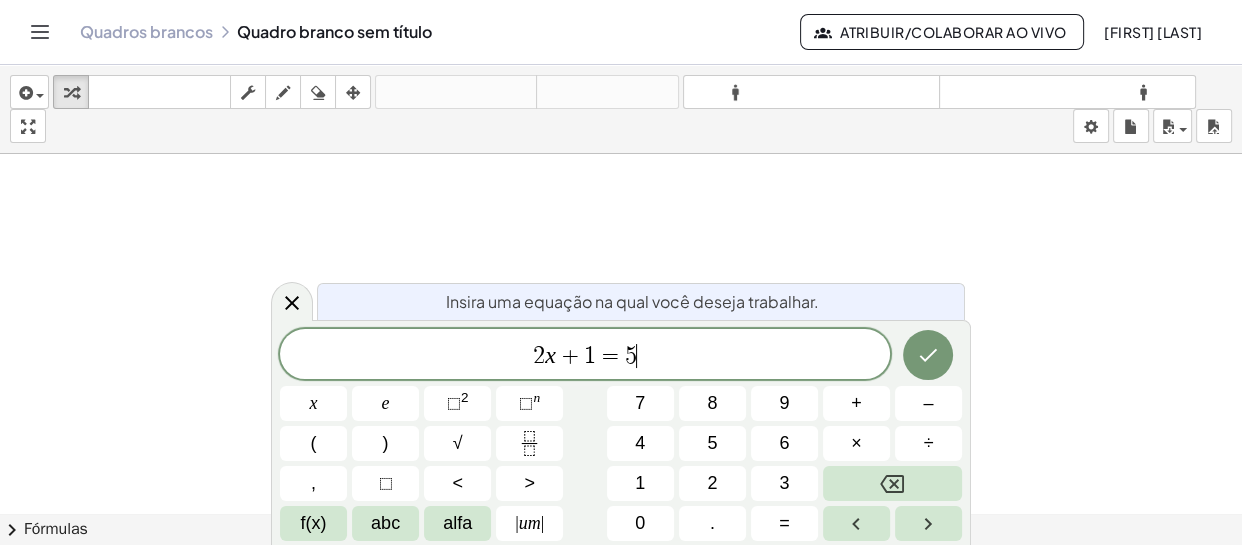 click 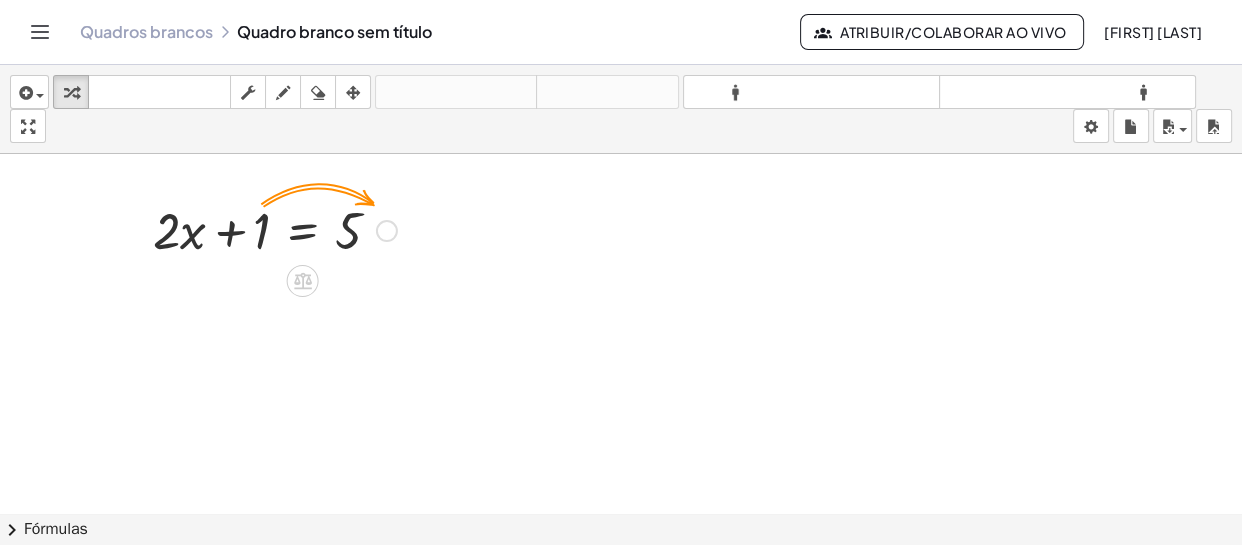click at bounding box center (275, 229) 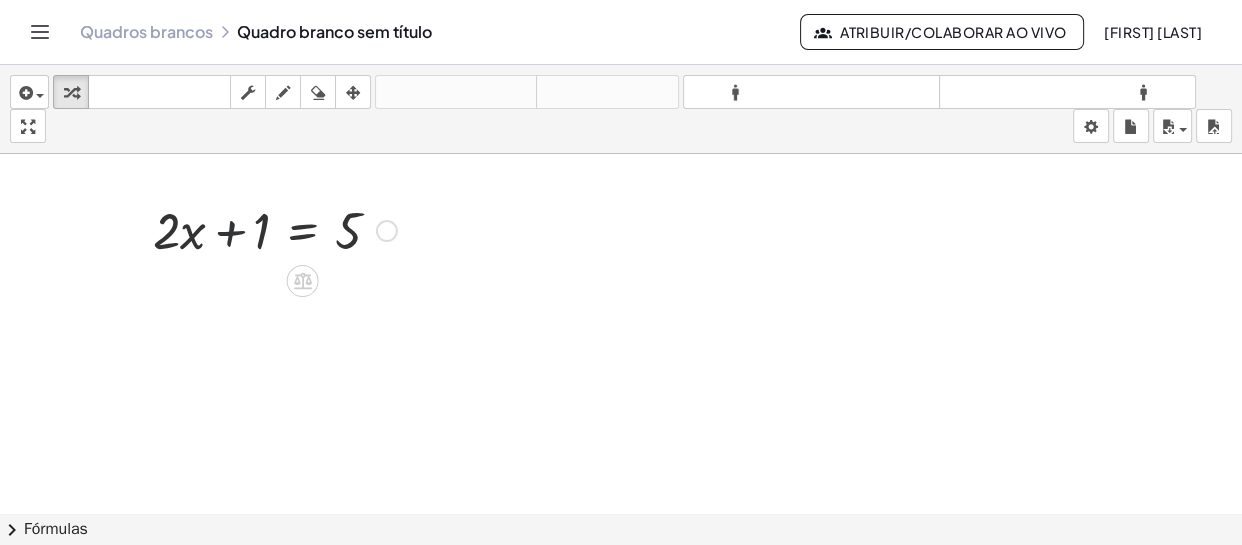 click at bounding box center (275, 229) 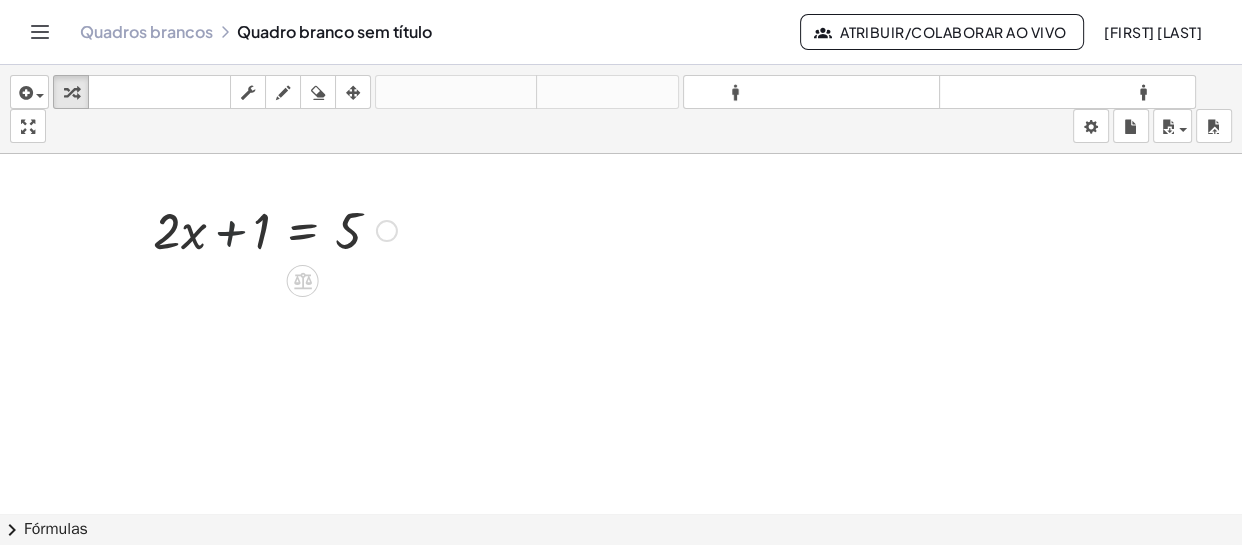 click at bounding box center [275, 229] 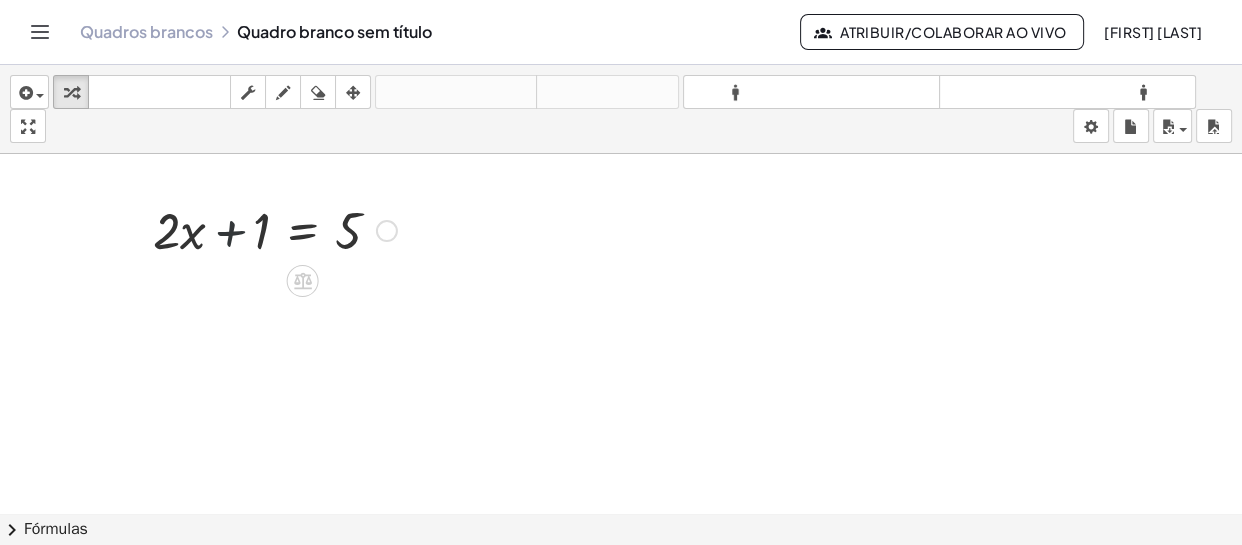 click at bounding box center [275, 229] 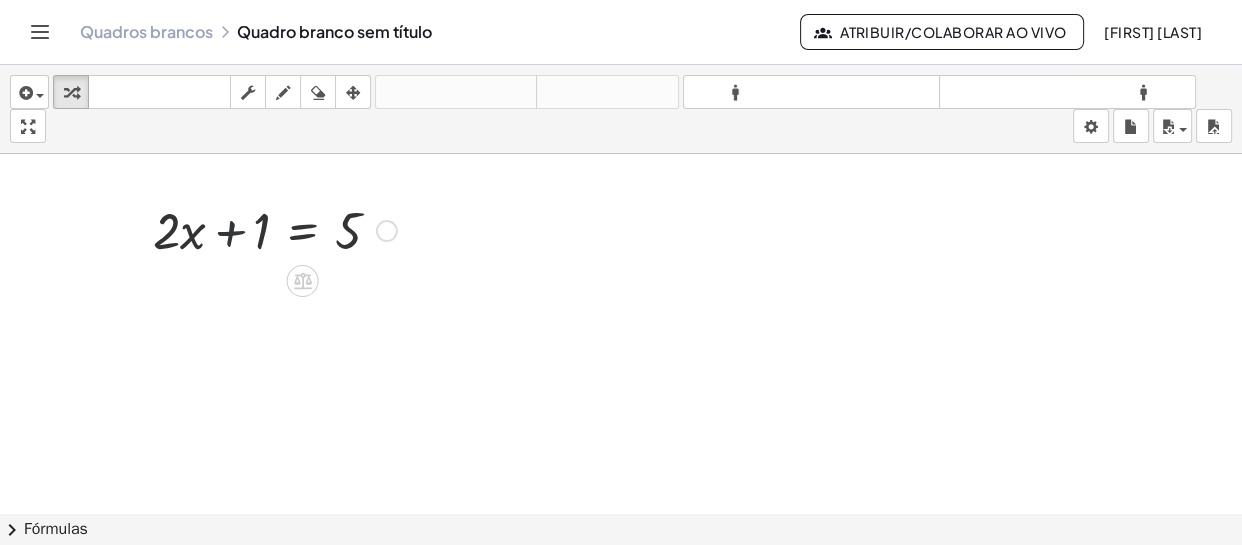 click at bounding box center [275, 229] 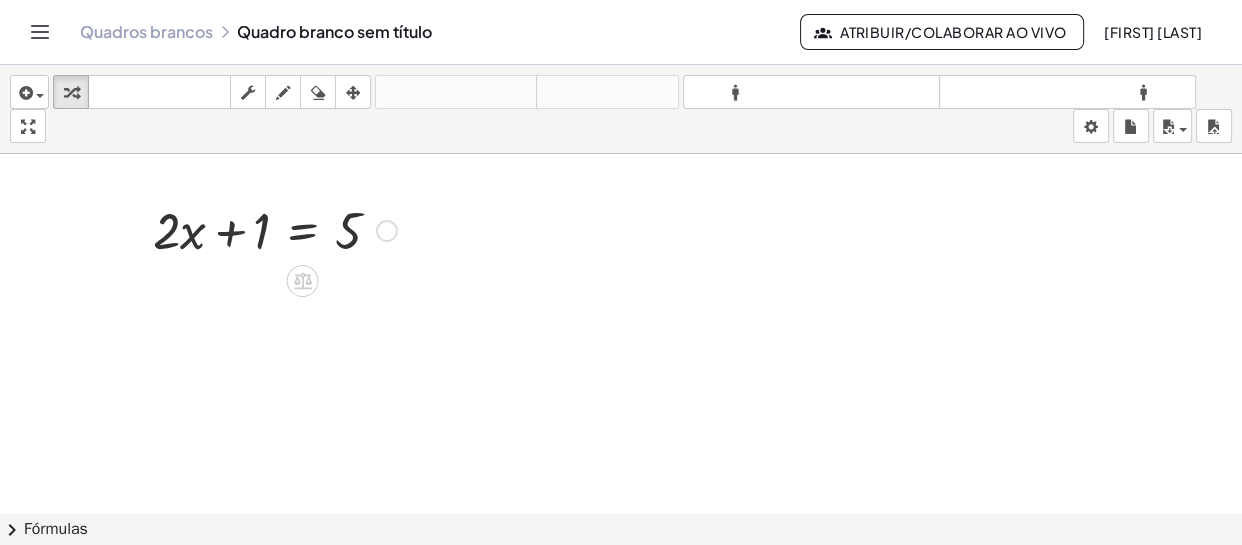 click at bounding box center (275, 229) 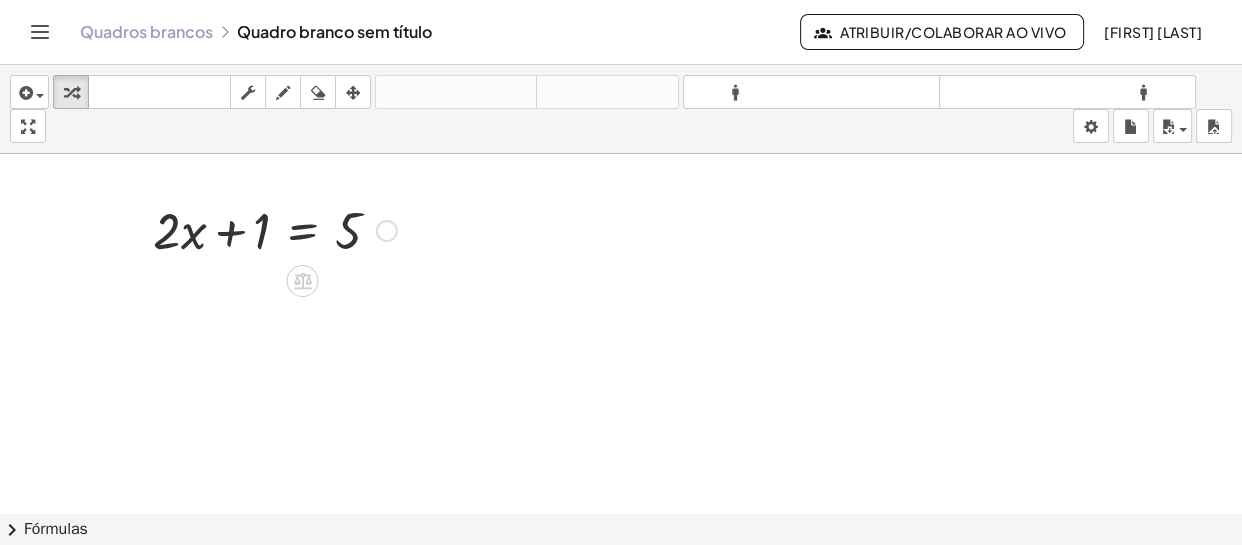 click at bounding box center (275, 229) 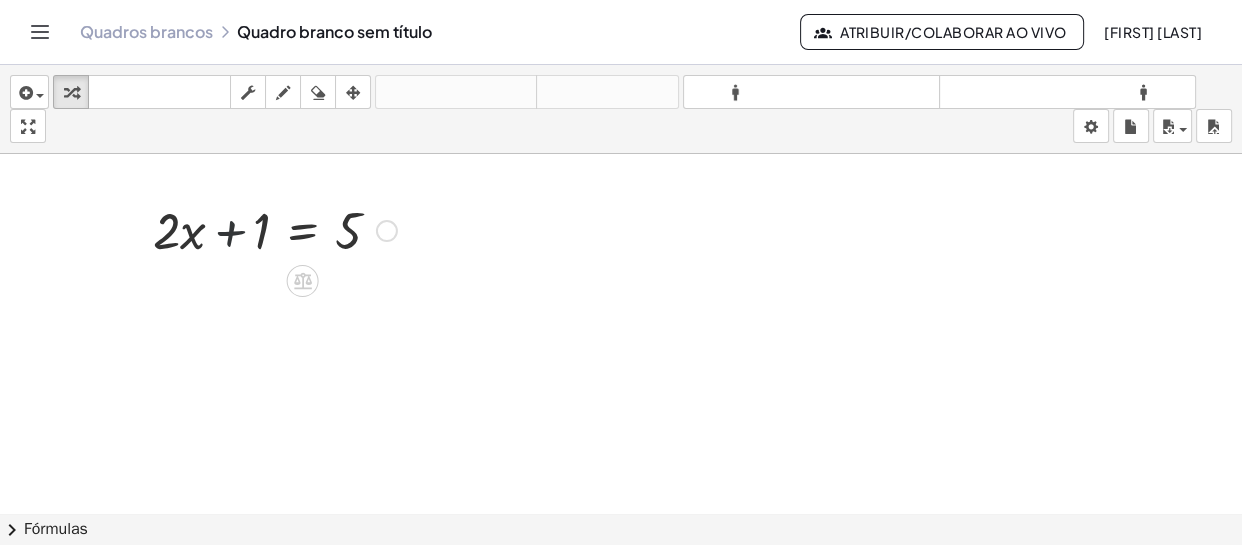 click at bounding box center (275, 229) 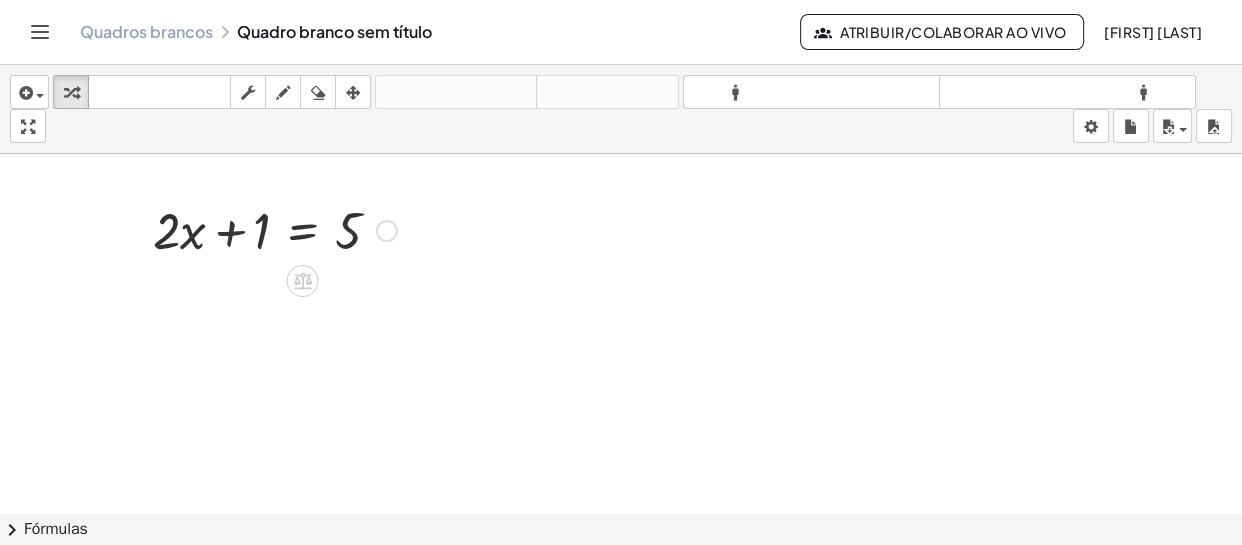 click at bounding box center [275, 229] 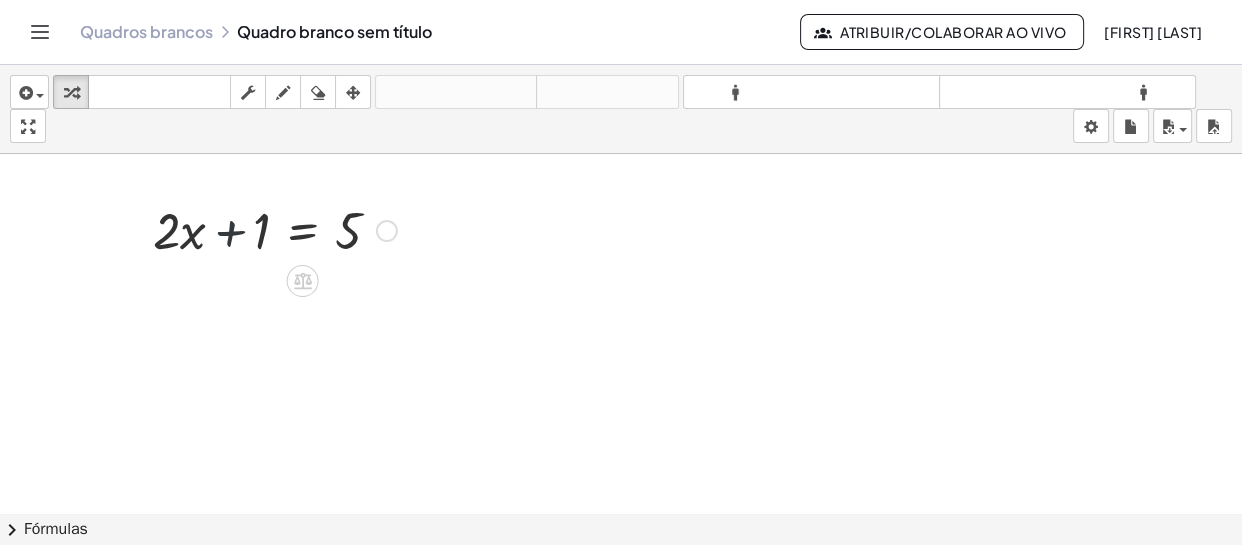 click at bounding box center (275, 229) 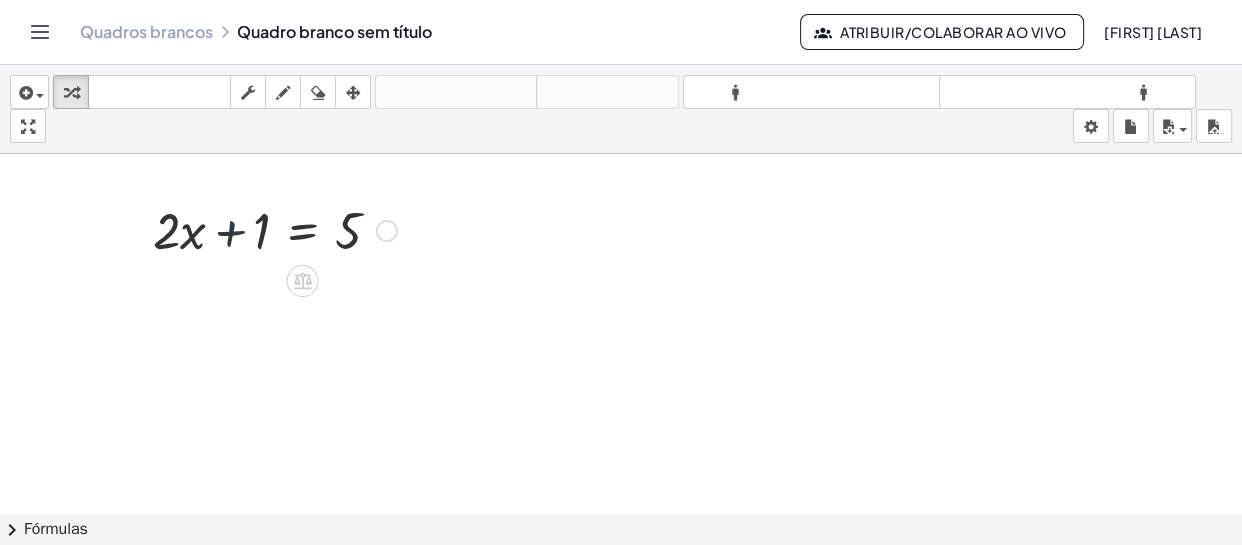 click at bounding box center (275, 229) 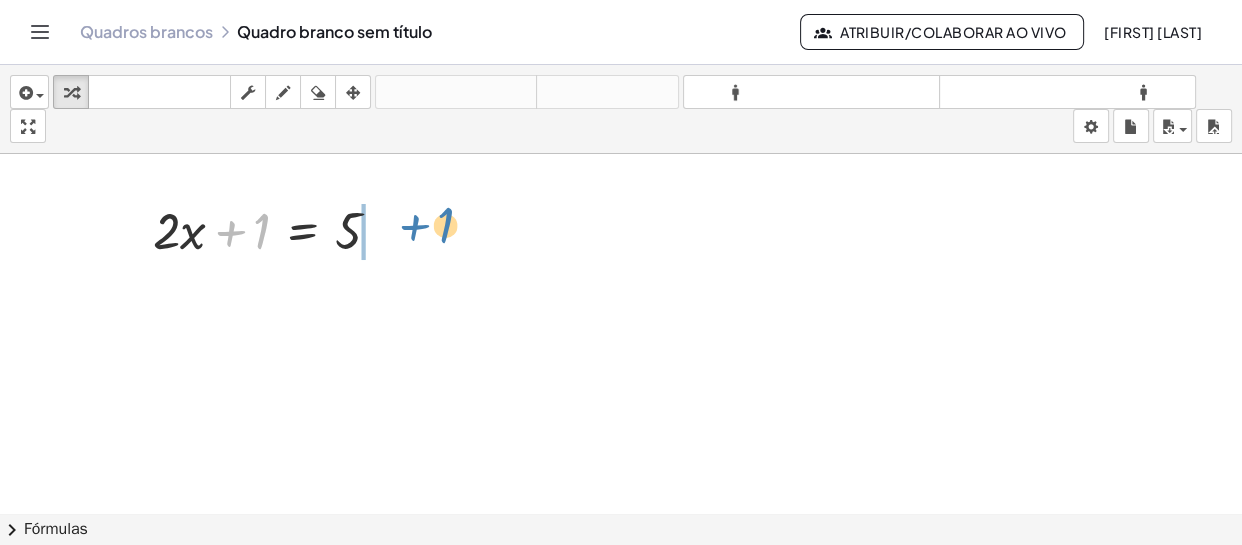drag, startPoint x: 229, startPoint y: 235, endPoint x: 412, endPoint y: 234, distance: 183.00273 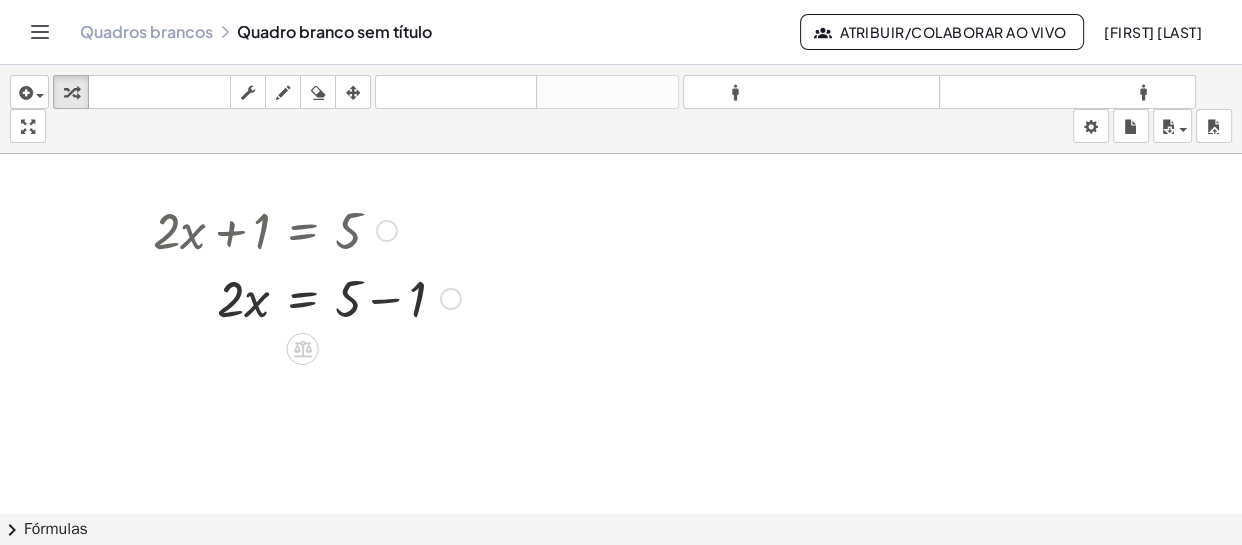 click at bounding box center [307, 297] 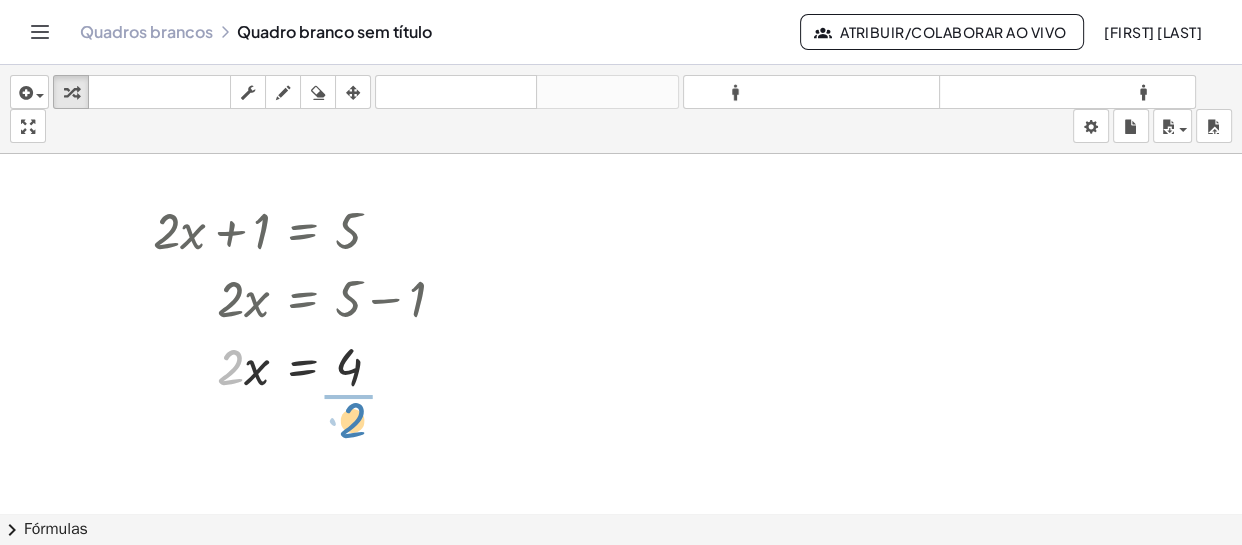 drag, startPoint x: 227, startPoint y: 373, endPoint x: 349, endPoint y: 426, distance: 133.01503 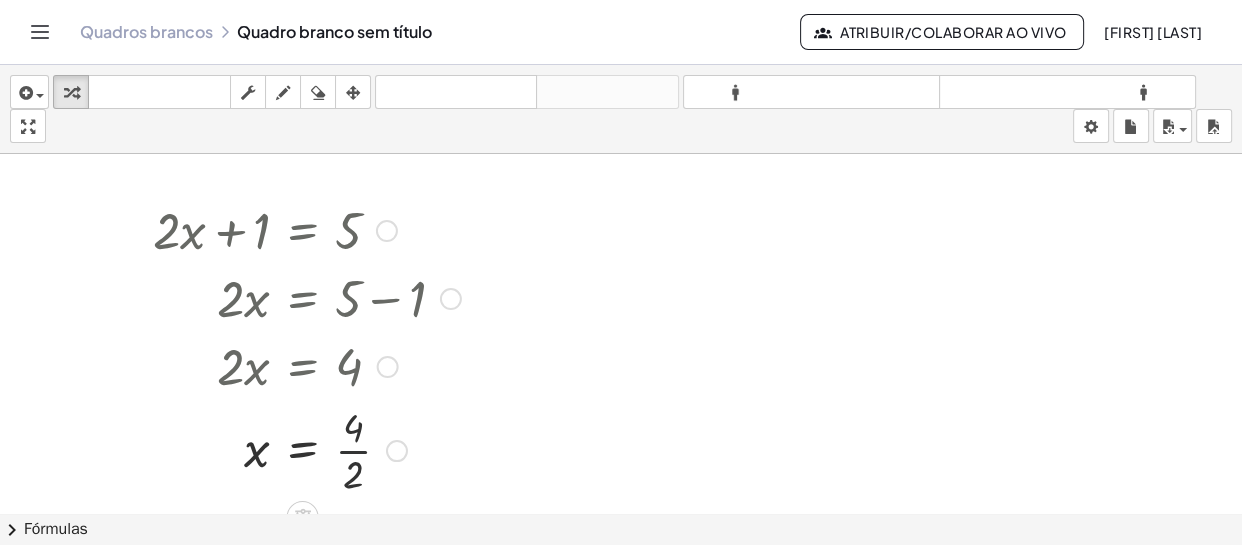 click at bounding box center (307, 449) 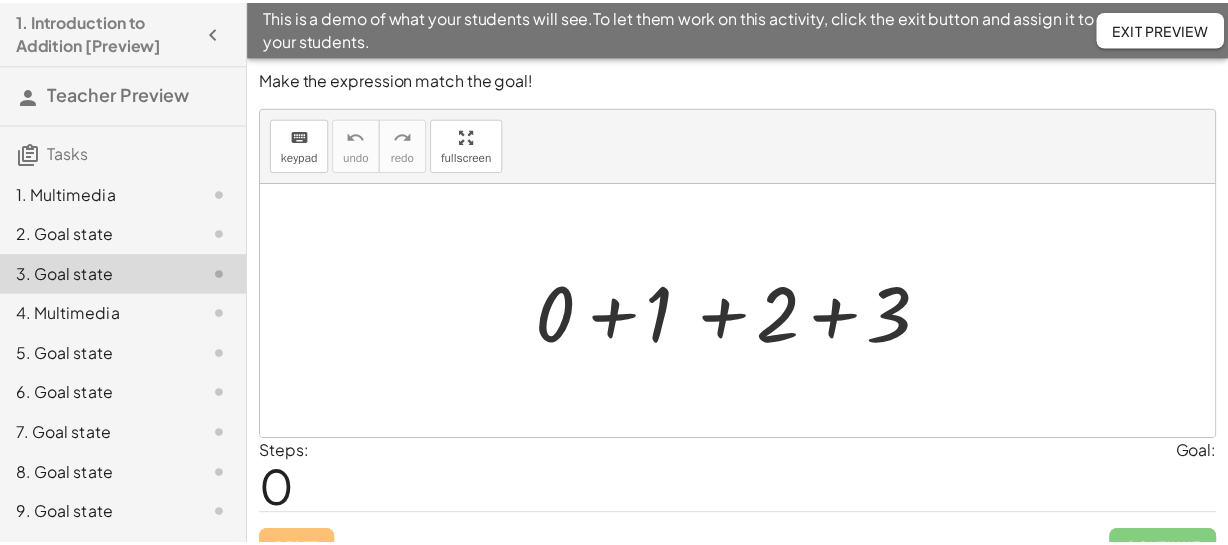 scroll, scrollTop: 0, scrollLeft: 0, axis: both 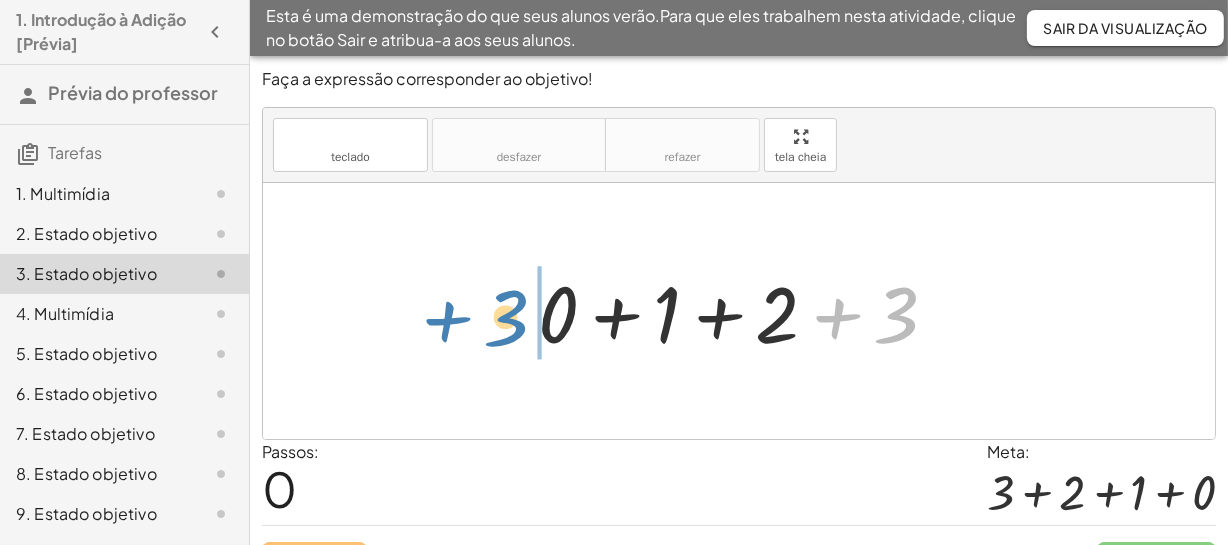 drag, startPoint x: 906, startPoint y: 327, endPoint x: 520, endPoint y: 336, distance: 386.10492 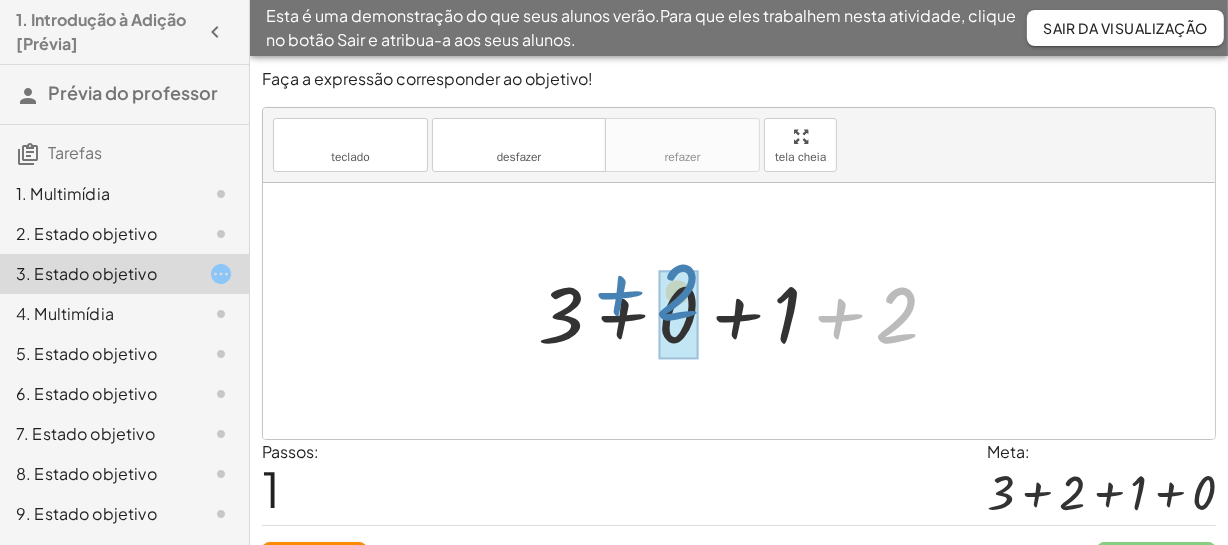drag, startPoint x: 896, startPoint y: 313, endPoint x: 684, endPoint y: 297, distance: 212.60292 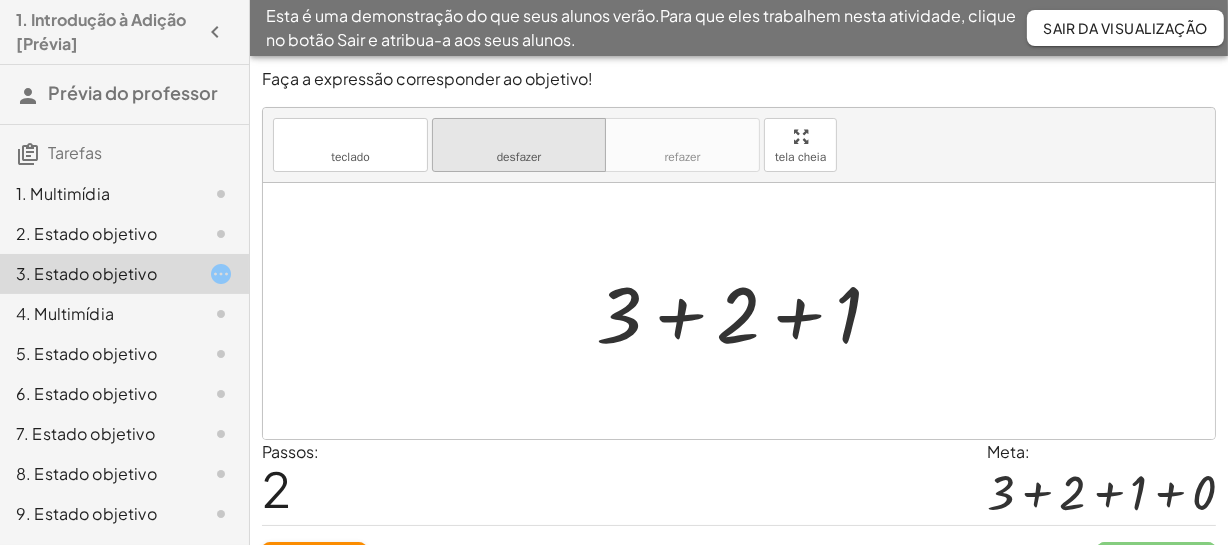 click on "desfazer" at bounding box center (519, 136) 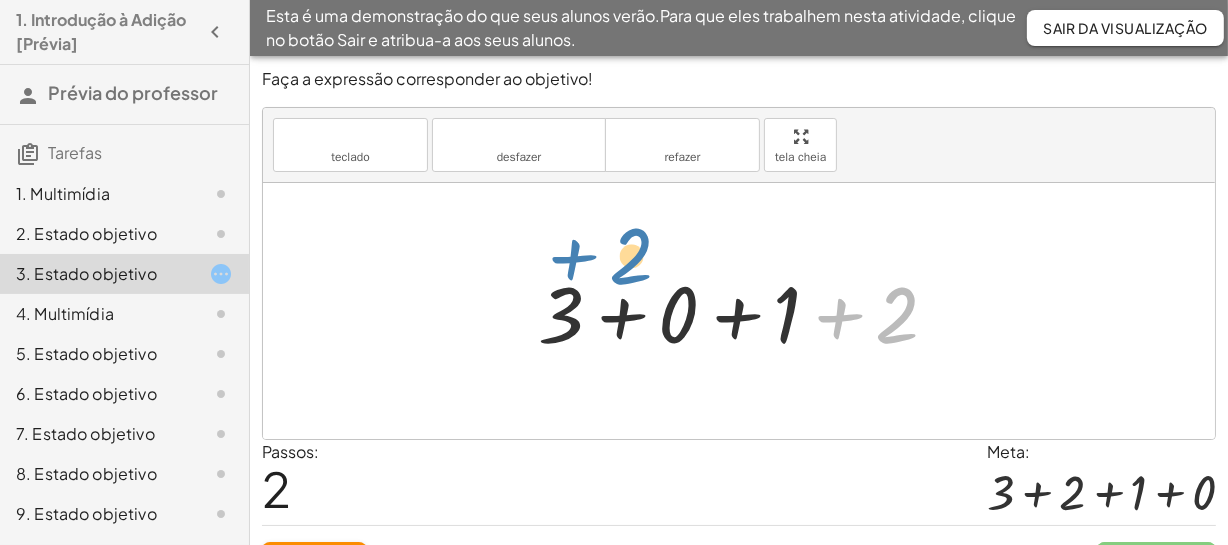 drag, startPoint x: 899, startPoint y: 314, endPoint x: 633, endPoint y: 246, distance: 274.5542 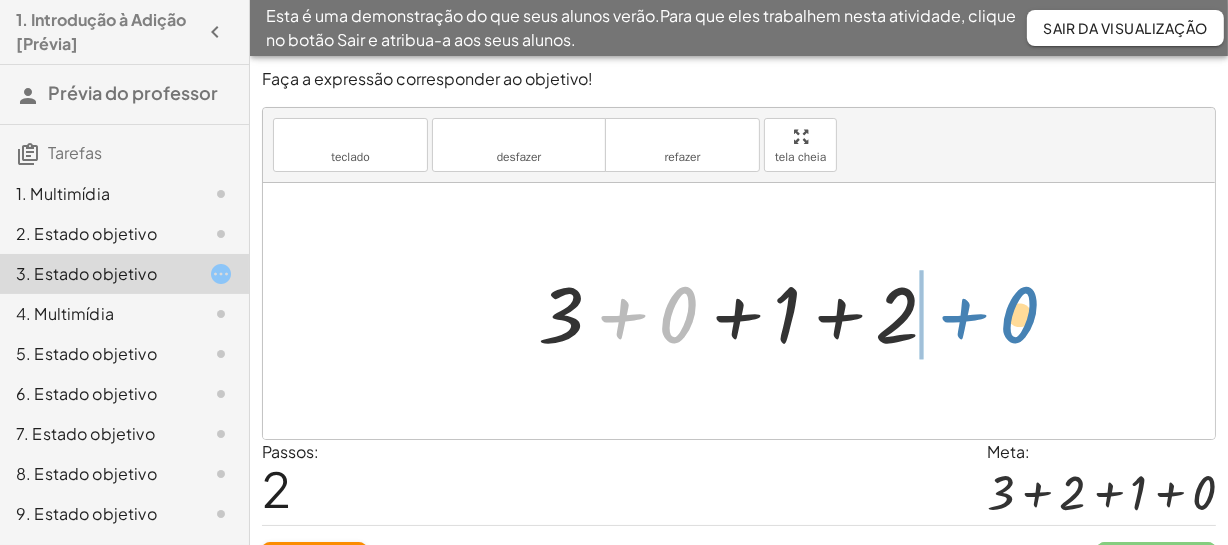 drag, startPoint x: 678, startPoint y: 317, endPoint x: 1019, endPoint y: 317, distance: 341 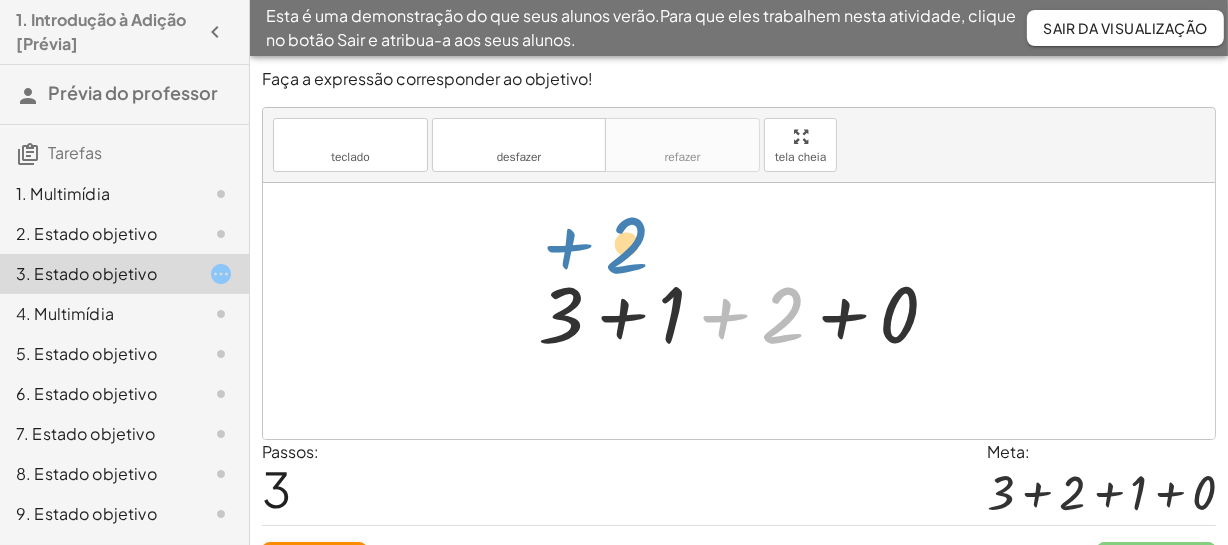 drag, startPoint x: 779, startPoint y: 314, endPoint x: 618, endPoint y: 245, distance: 175.16278 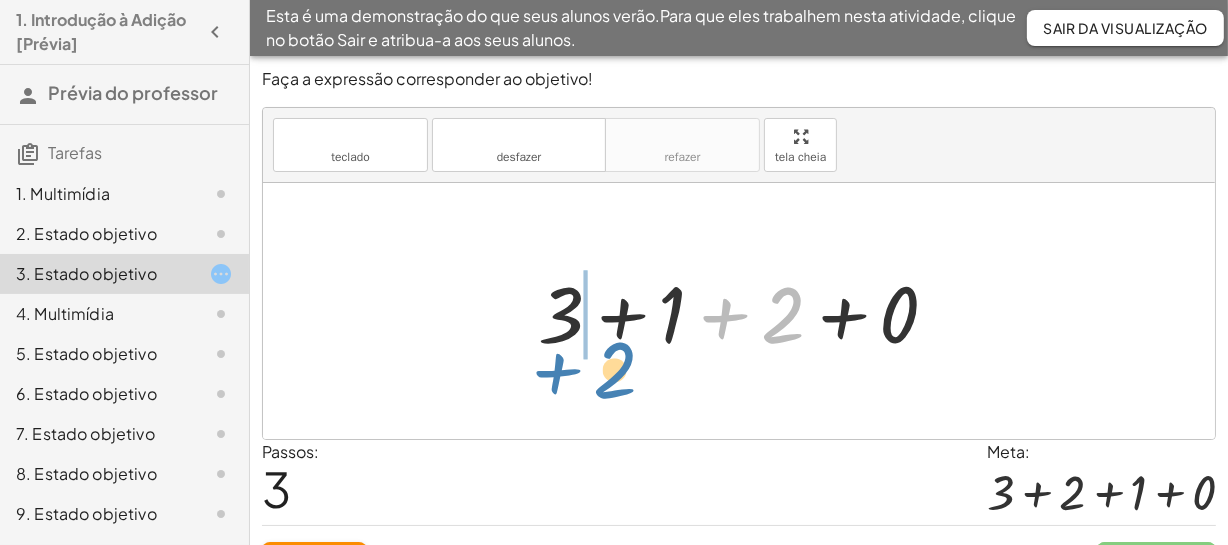 drag, startPoint x: 771, startPoint y: 318, endPoint x: 607, endPoint y: 371, distance: 172.35138 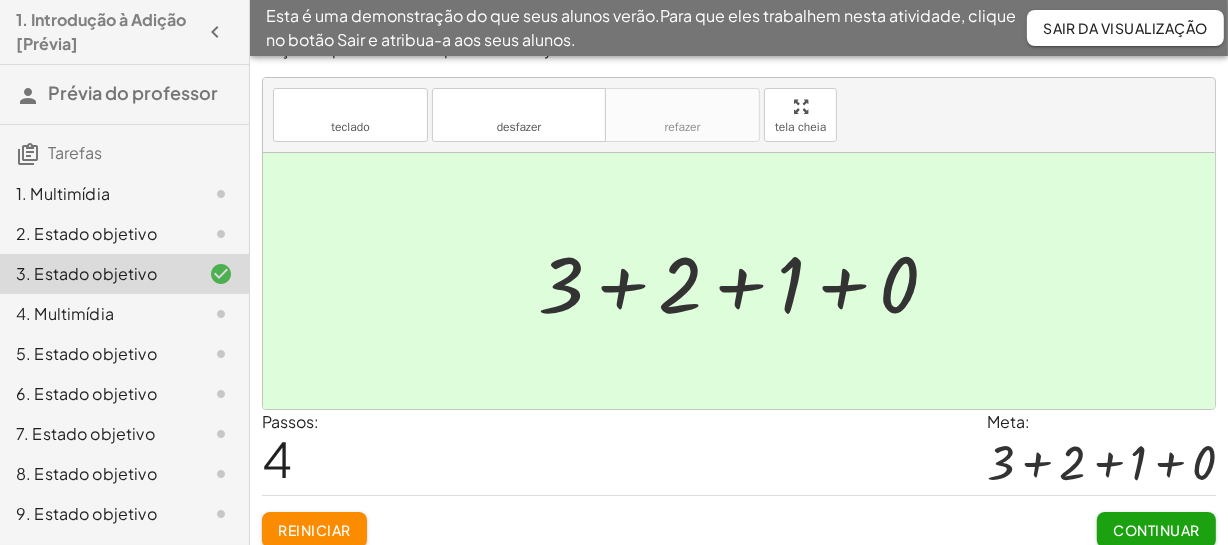 scroll, scrollTop: 45, scrollLeft: 0, axis: vertical 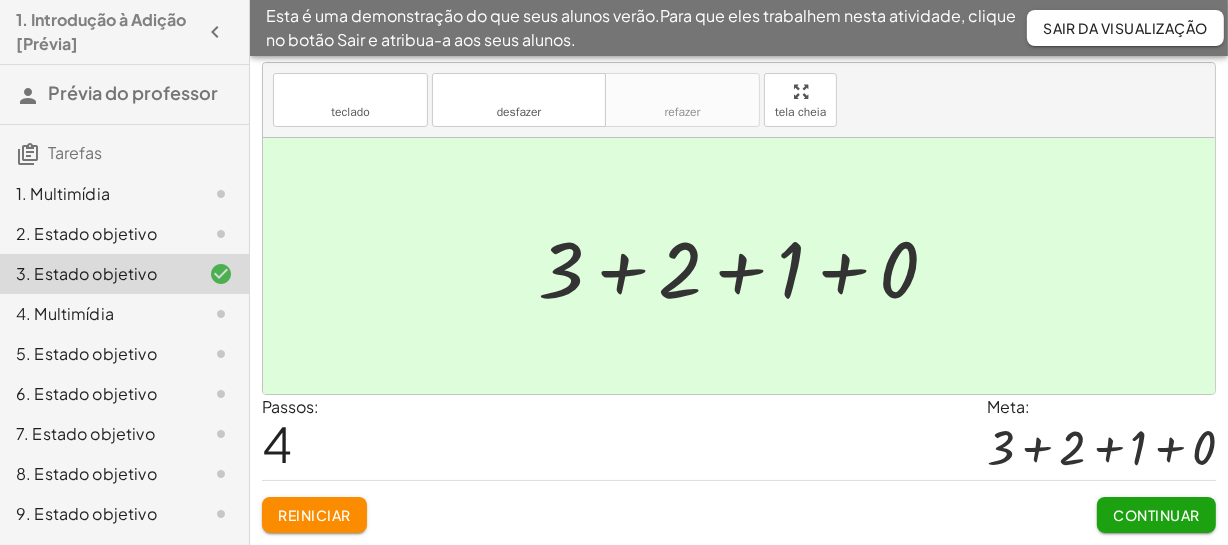 click on "Continuar" at bounding box center (1157, 515) 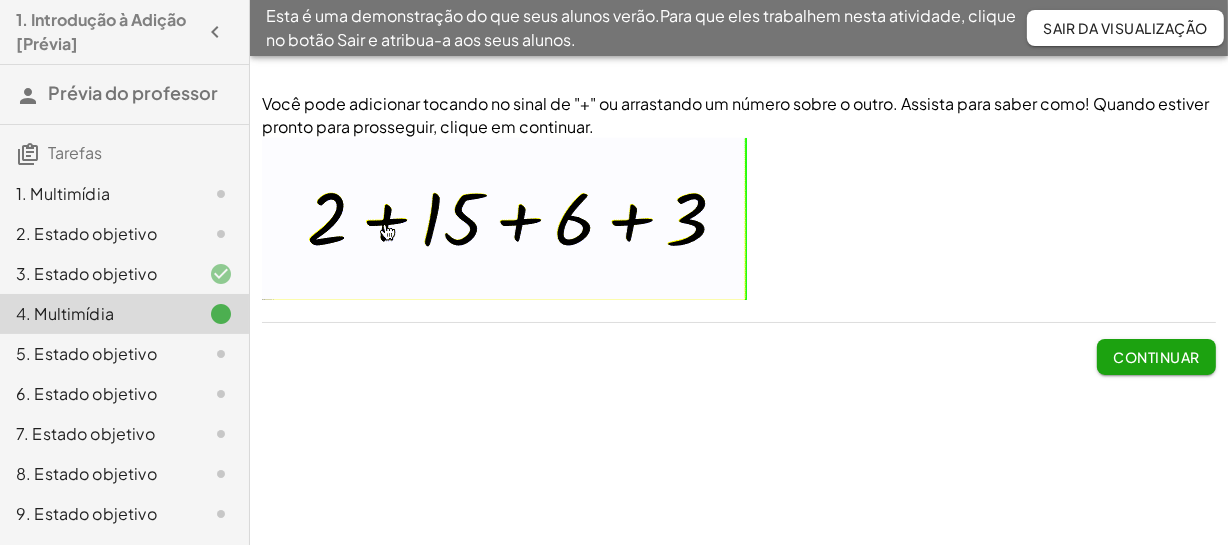 scroll, scrollTop: 0, scrollLeft: 0, axis: both 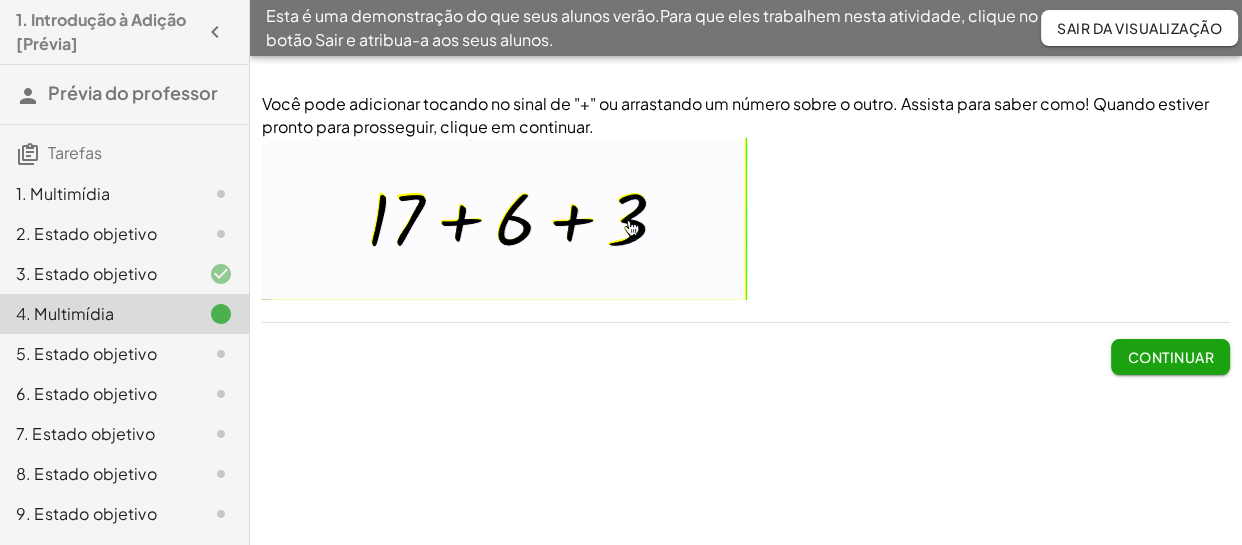 click on "2. Estado objetivo" at bounding box center (86, 233) 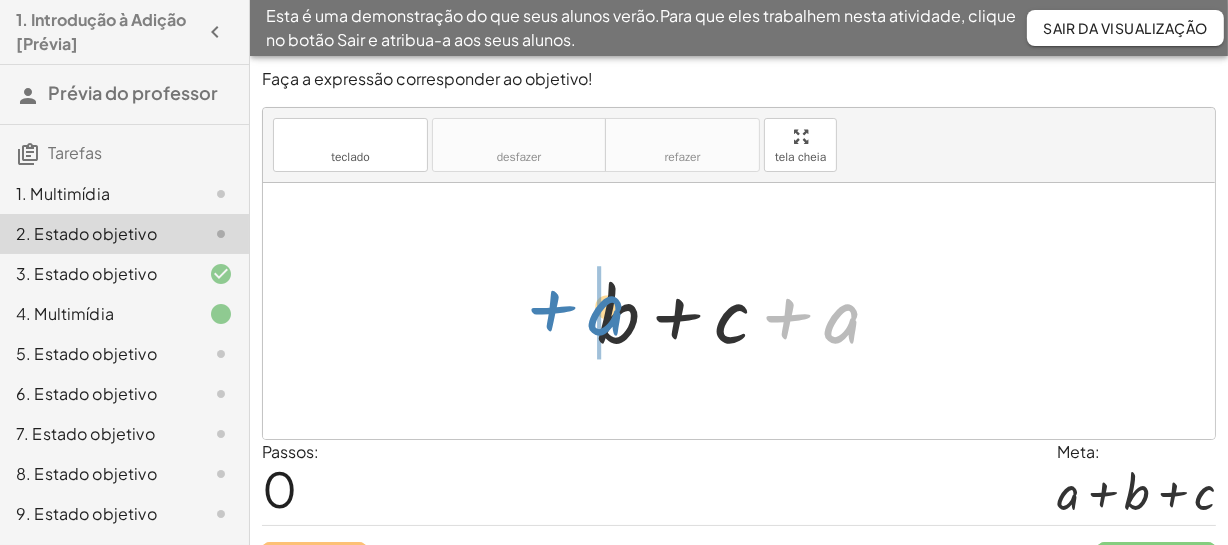 drag, startPoint x: 765, startPoint y: 303, endPoint x: 607, endPoint y: 316, distance: 158.5339 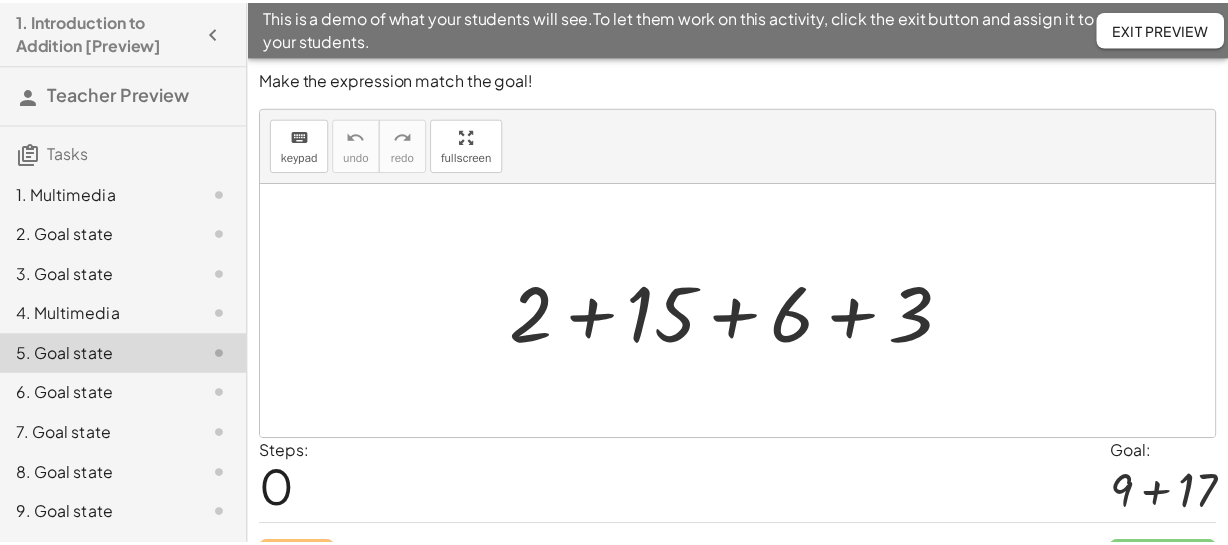 scroll, scrollTop: 0, scrollLeft: 0, axis: both 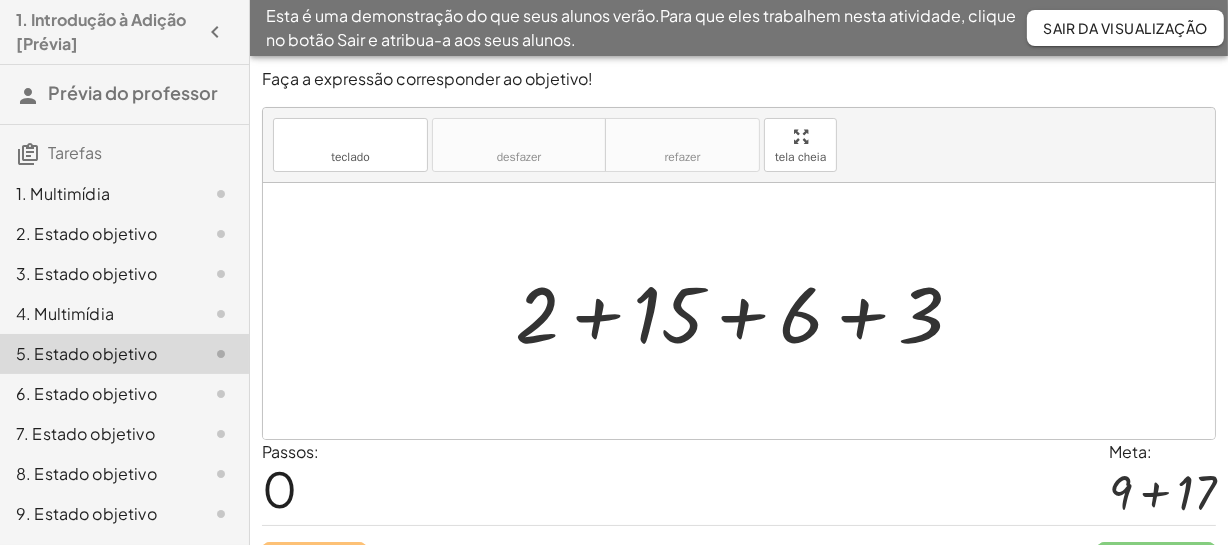 click at bounding box center (747, 311) 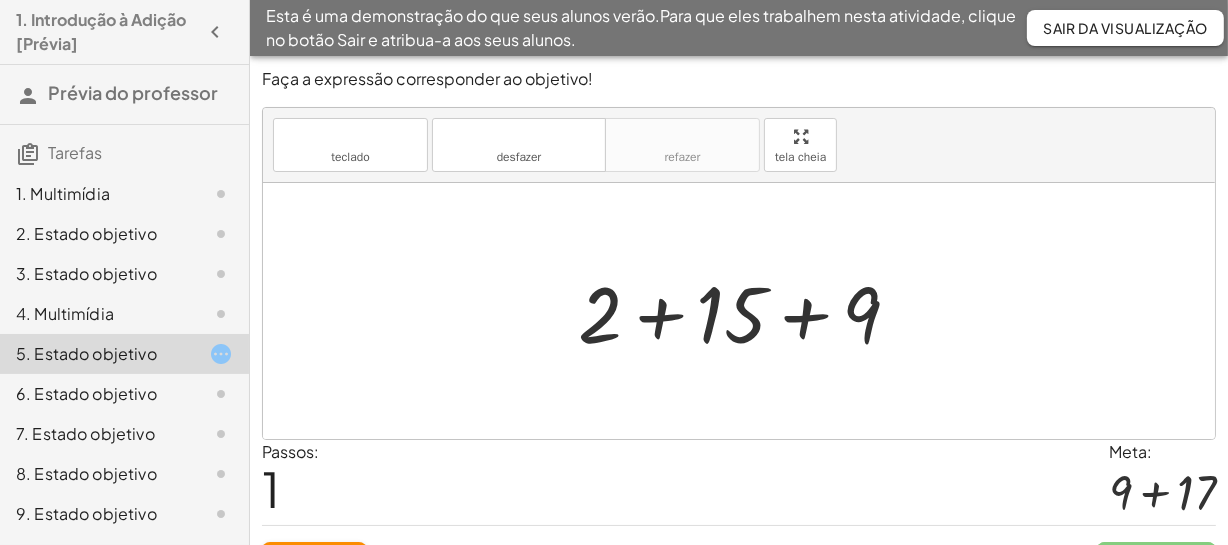 click at bounding box center [747, 311] 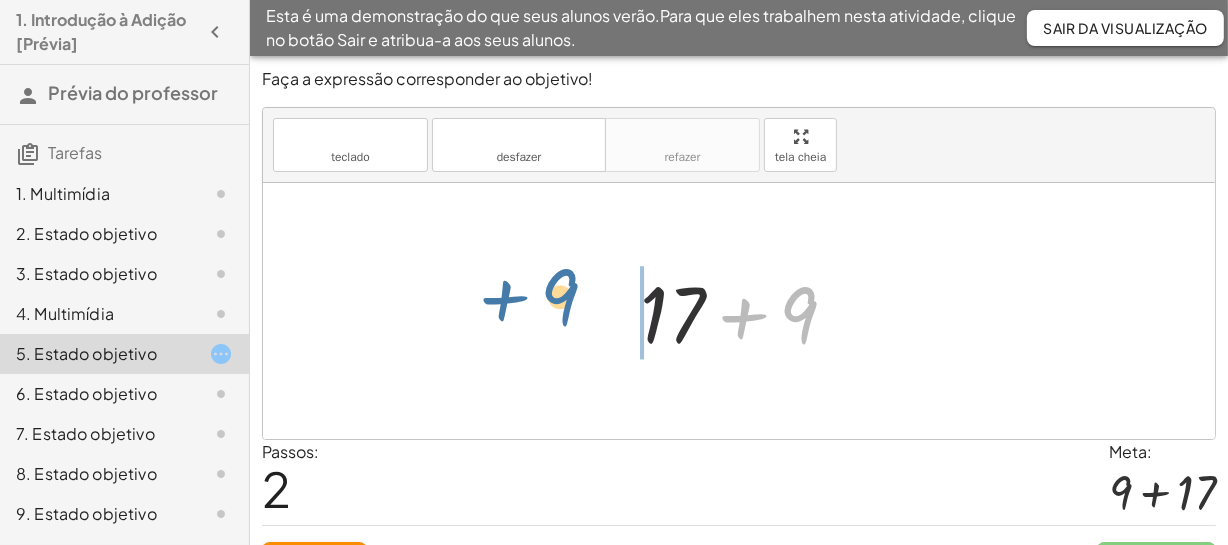 drag, startPoint x: 812, startPoint y: 314, endPoint x: 588, endPoint y: 316, distance: 224.00893 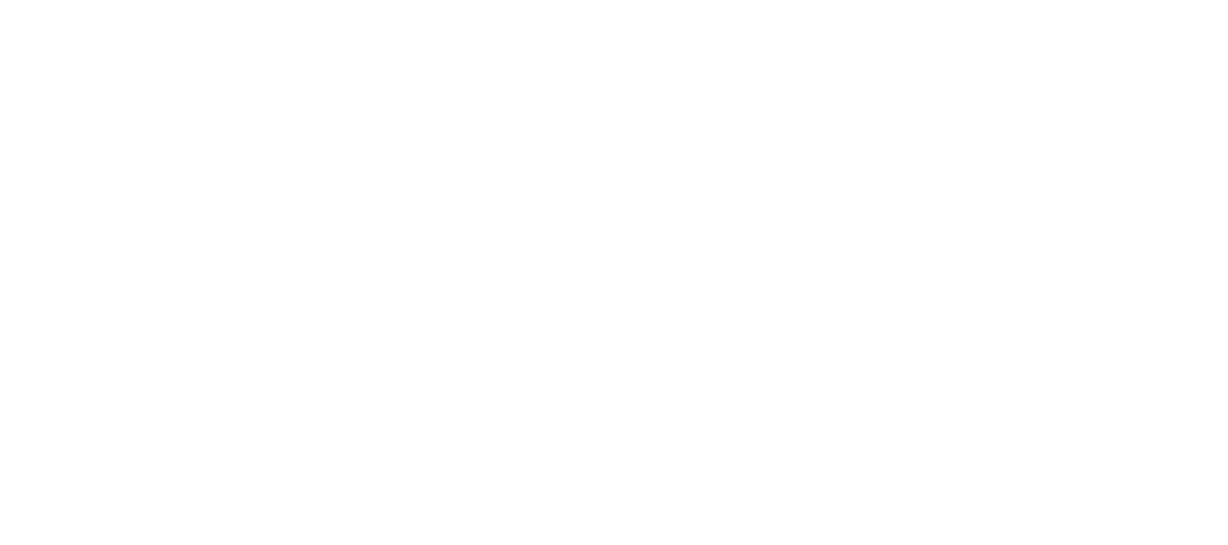 scroll, scrollTop: 0, scrollLeft: 0, axis: both 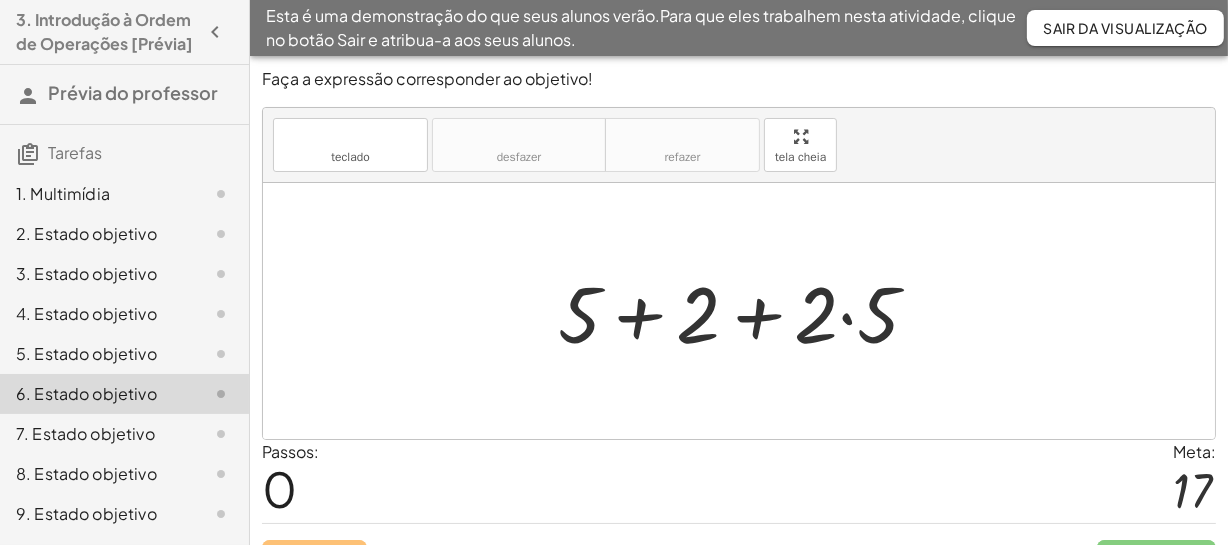 click at bounding box center (746, 311) 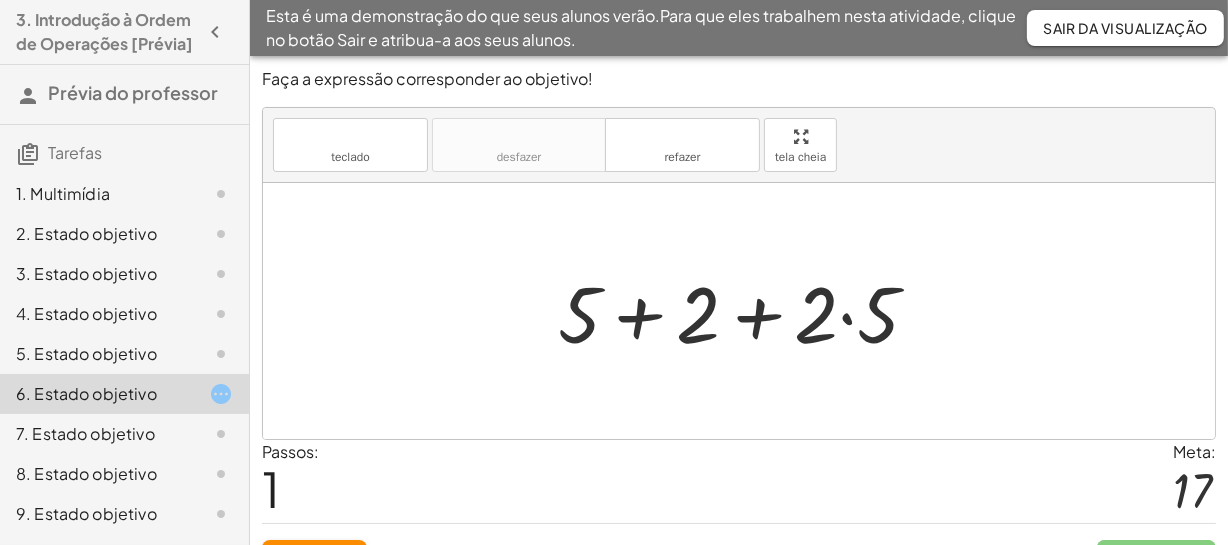 click at bounding box center [746, 311] 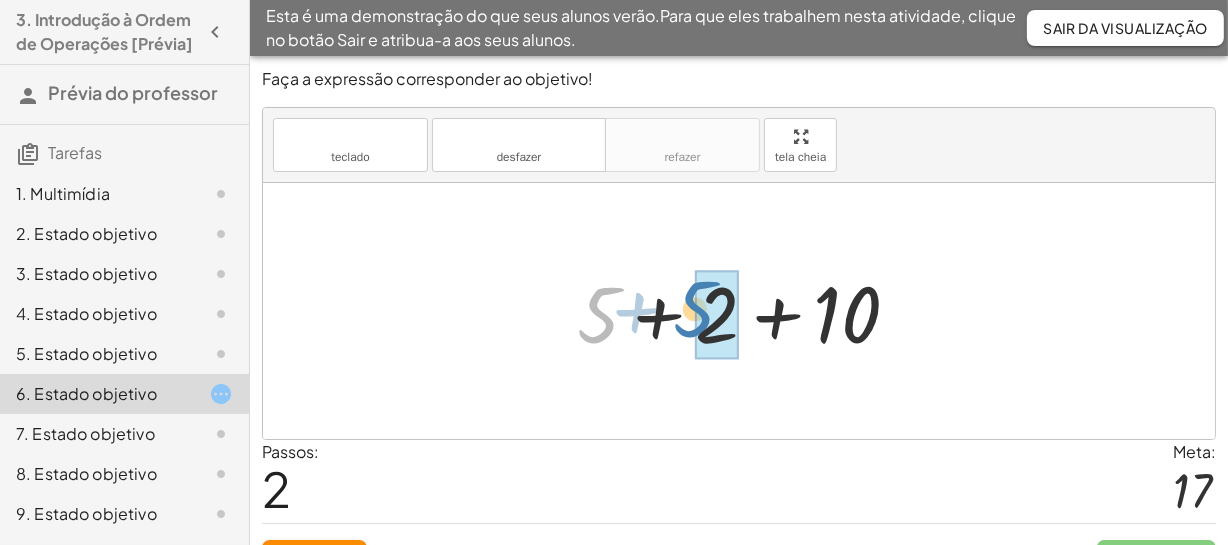 drag, startPoint x: 603, startPoint y: 305, endPoint x: 700, endPoint y: 302, distance: 97.04638 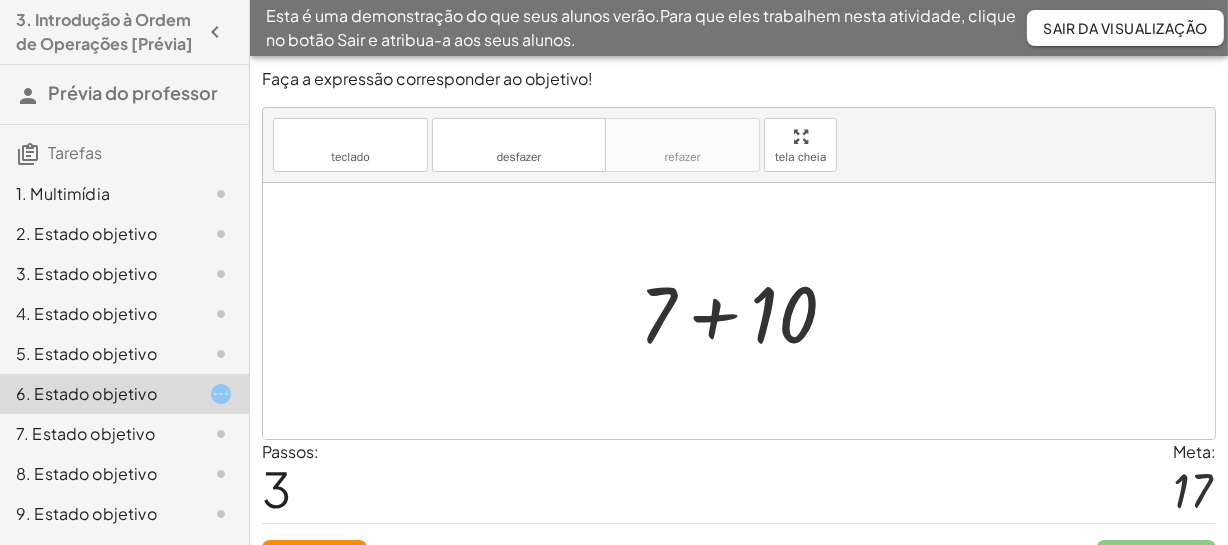 click at bounding box center [746, 311] 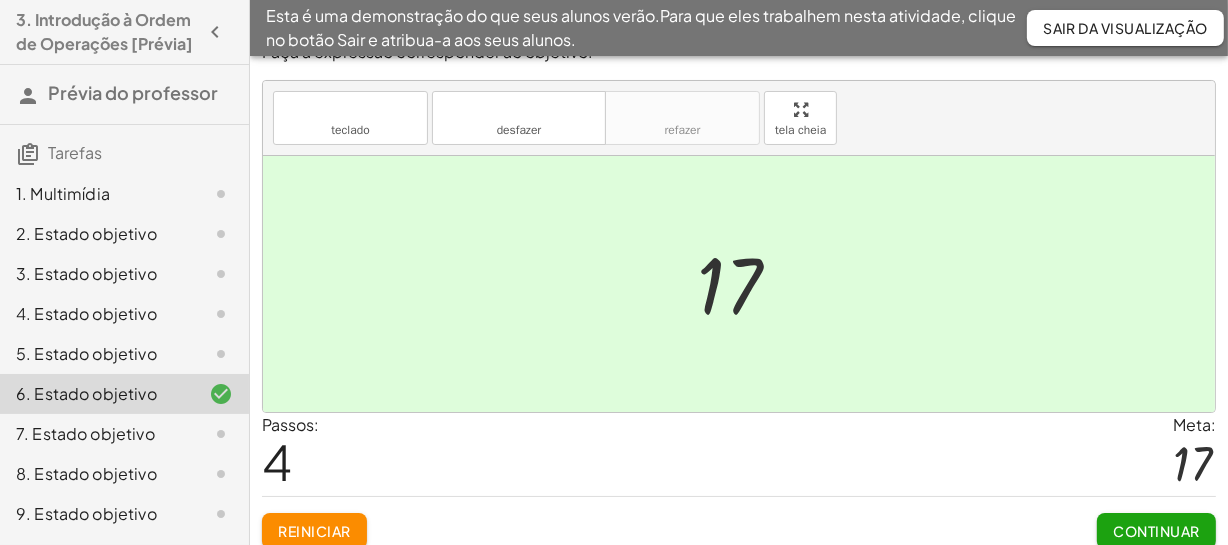scroll, scrollTop: 42, scrollLeft: 0, axis: vertical 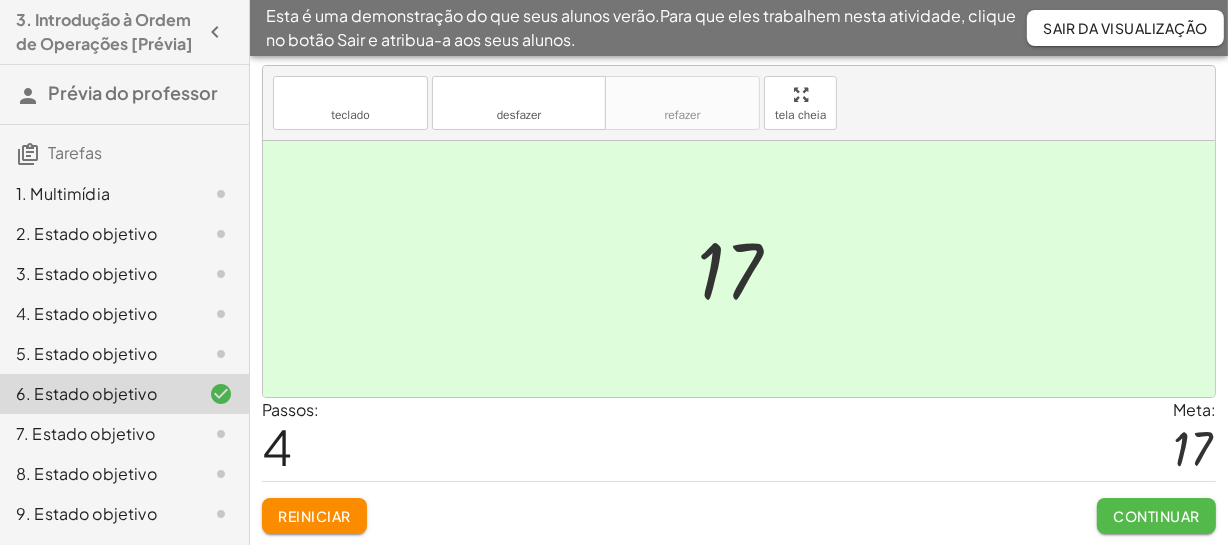 click on "Continuar" at bounding box center (1157, 516) 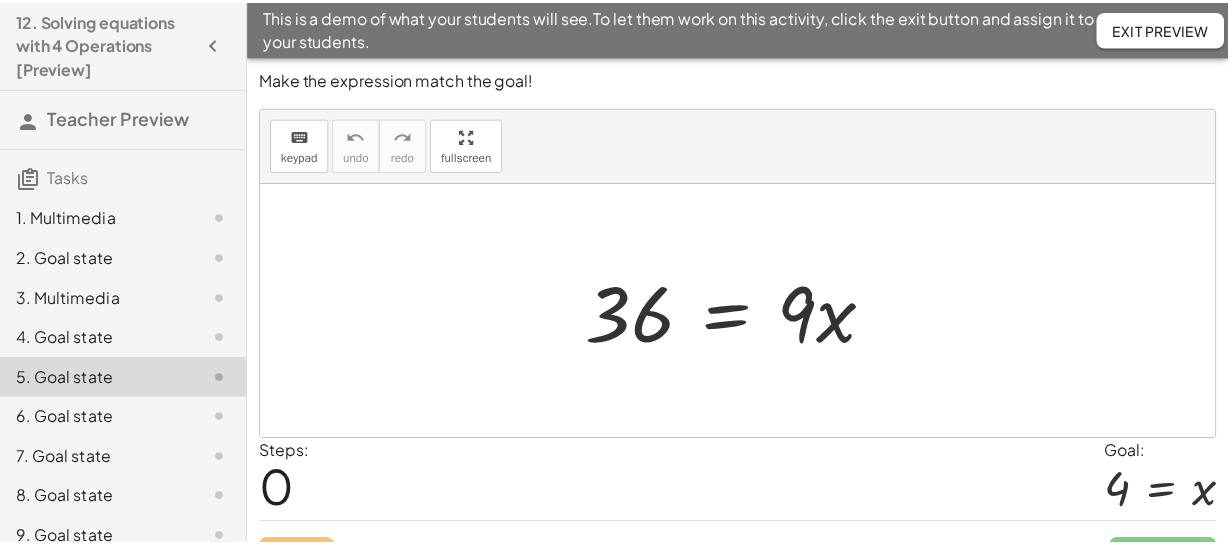 scroll, scrollTop: 0, scrollLeft: 0, axis: both 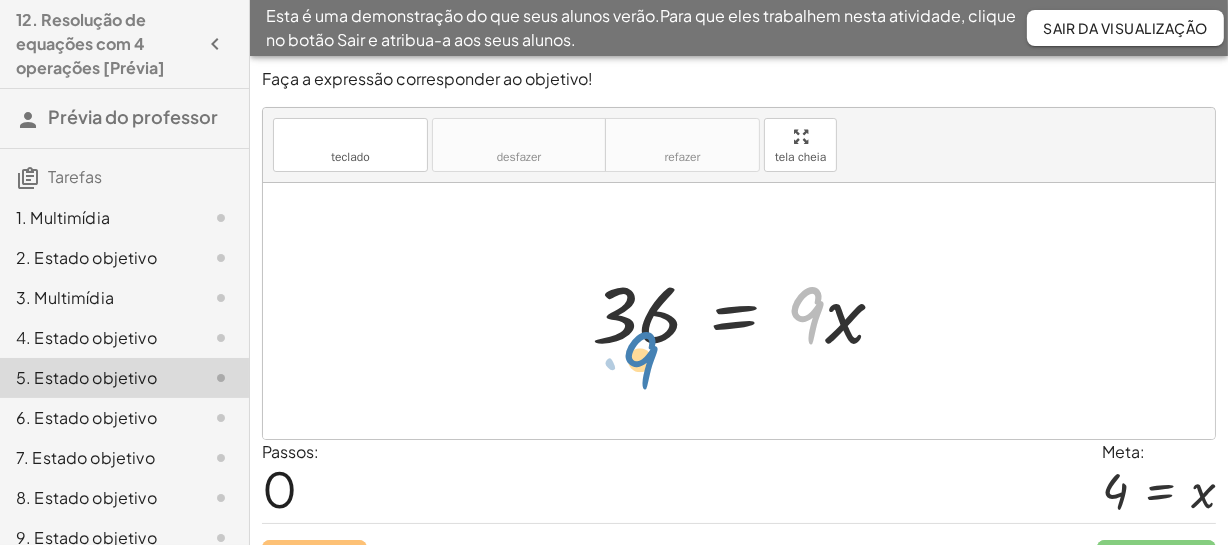 drag, startPoint x: 815, startPoint y: 311, endPoint x: 645, endPoint y: 380, distance: 183.46935 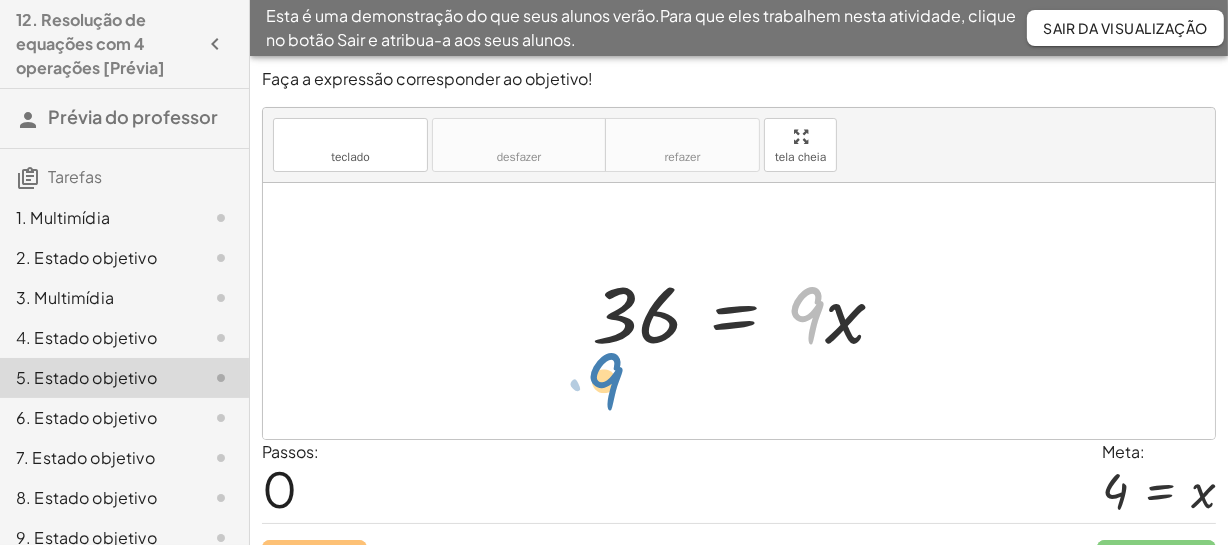 drag, startPoint x: 660, startPoint y: 396, endPoint x: 615, endPoint y: 366, distance: 54.08327 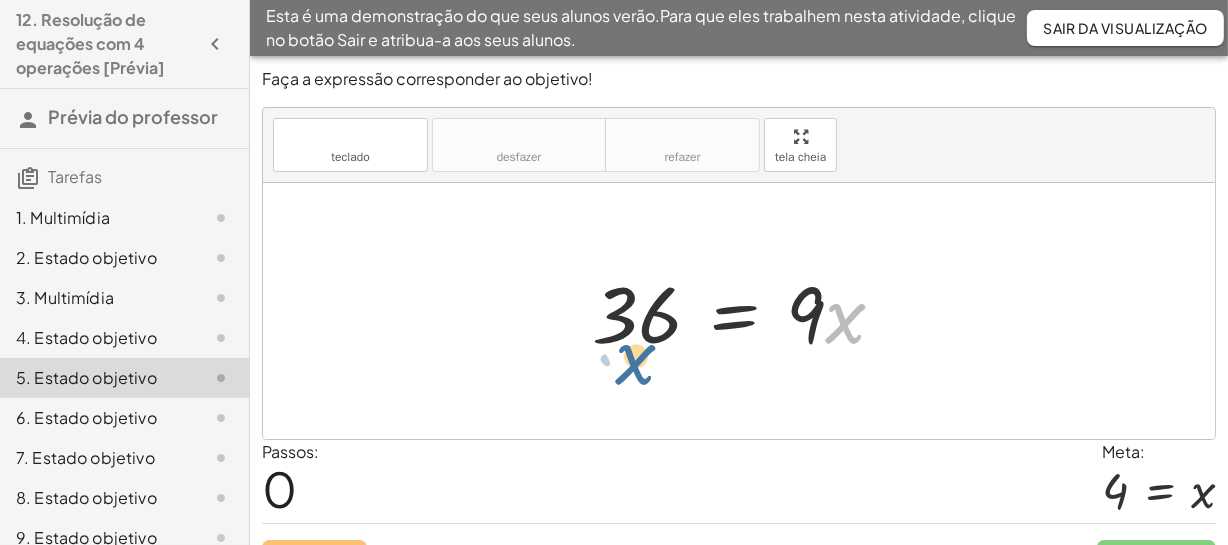 drag, startPoint x: 852, startPoint y: 329, endPoint x: 642, endPoint y: 367, distance: 213.4104 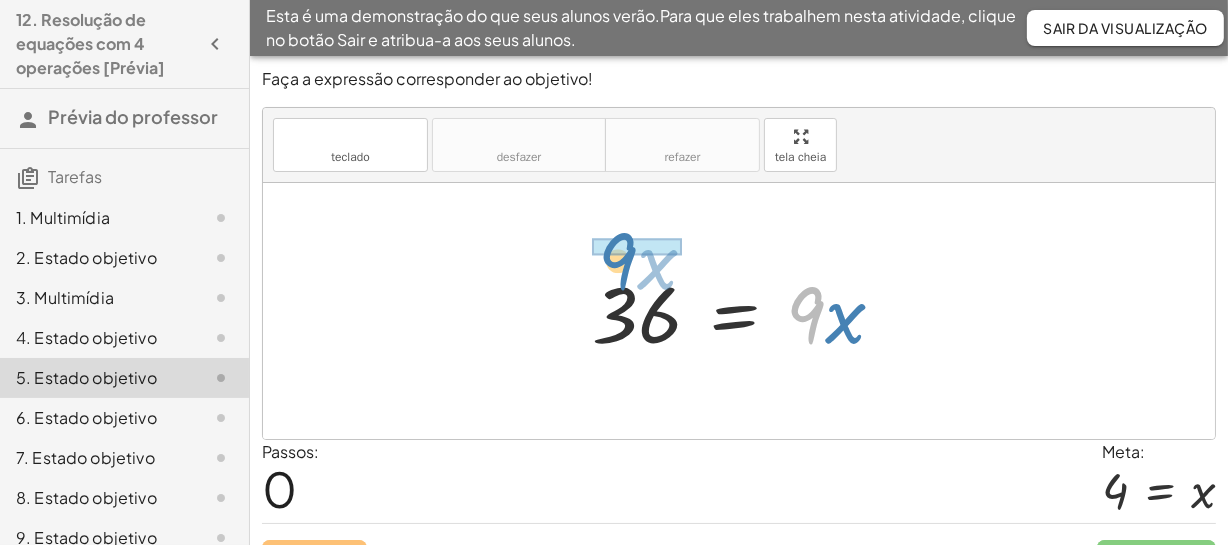 drag, startPoint x: 807, startPoint y: 311, endPoint x: 619, endPoint y: 257, distance: 195.60164 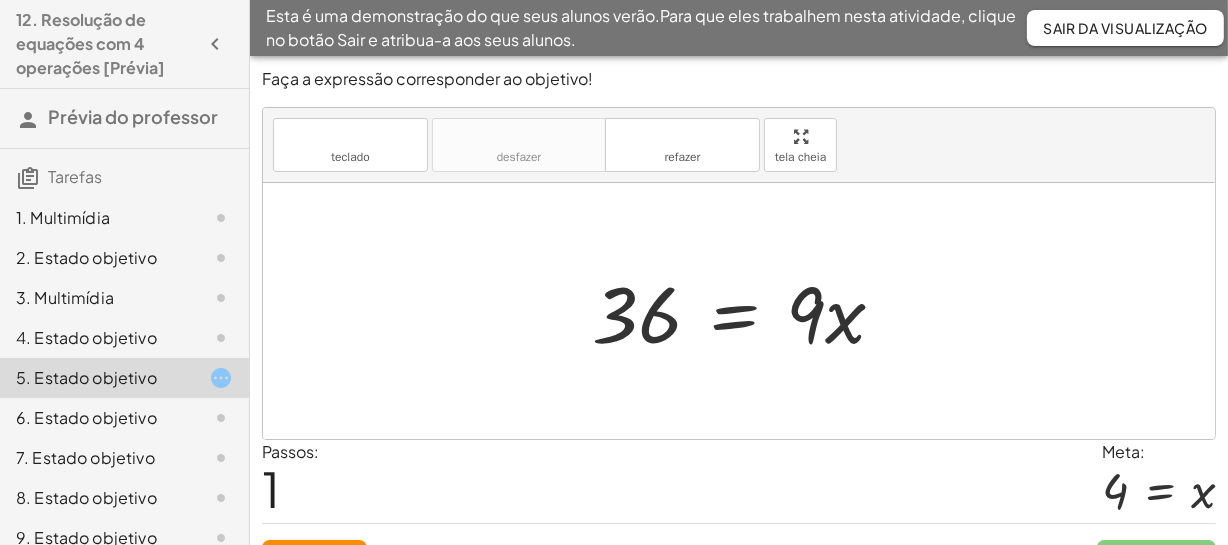 click at bounding box center [746, 311] 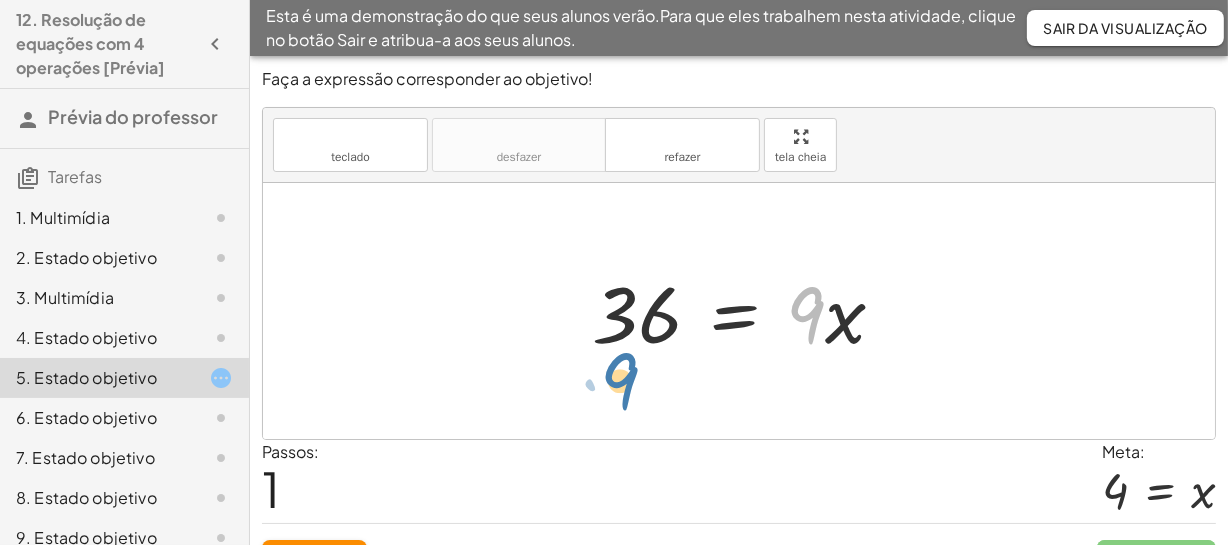 drag, startPoint x: 812, startPoint y: 327, endPoint x: 629, endPoint y: 387, distance: 192.58505 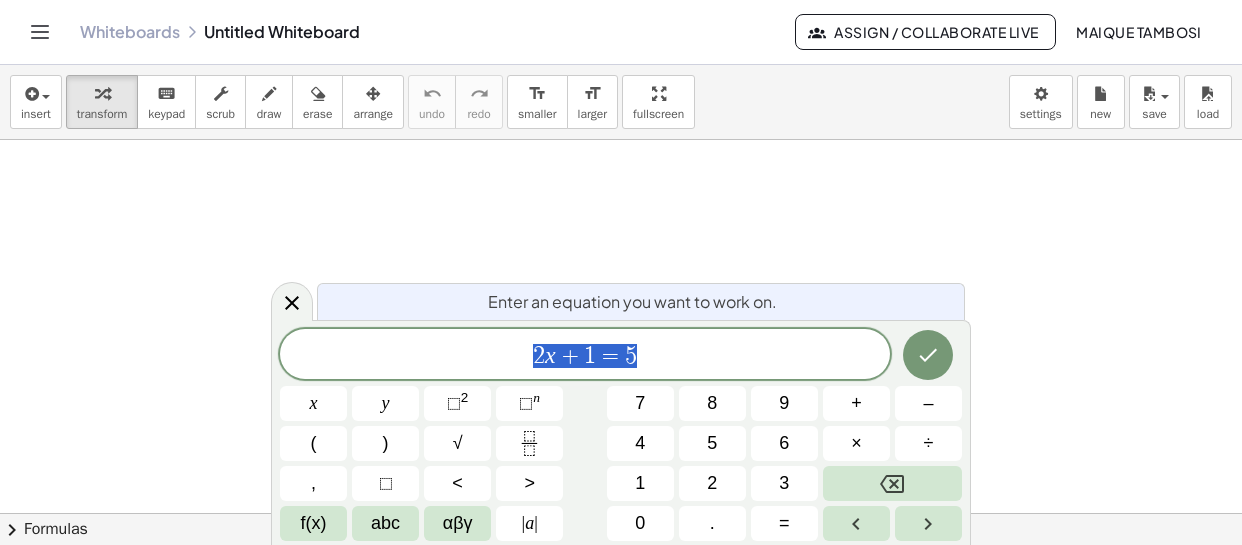 scroll, scrollTop: 0, scrollLeft: 0, axis: both 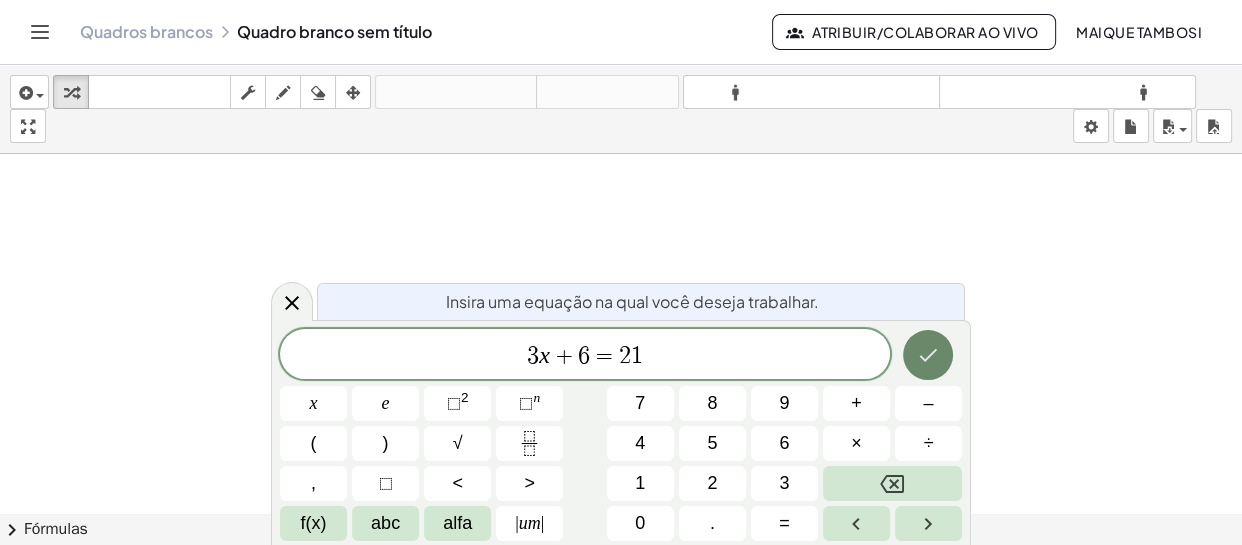 click 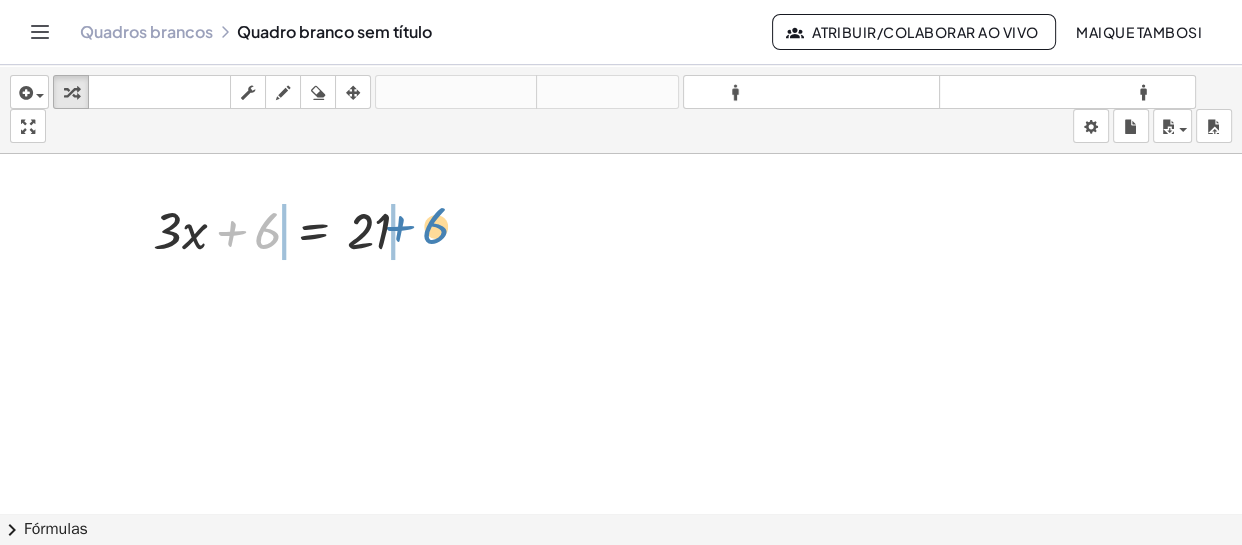 drag, startPoint x: 263, startPoint y: 248, endPoint x: 439, endPoint y: 246, distance: 176.01137 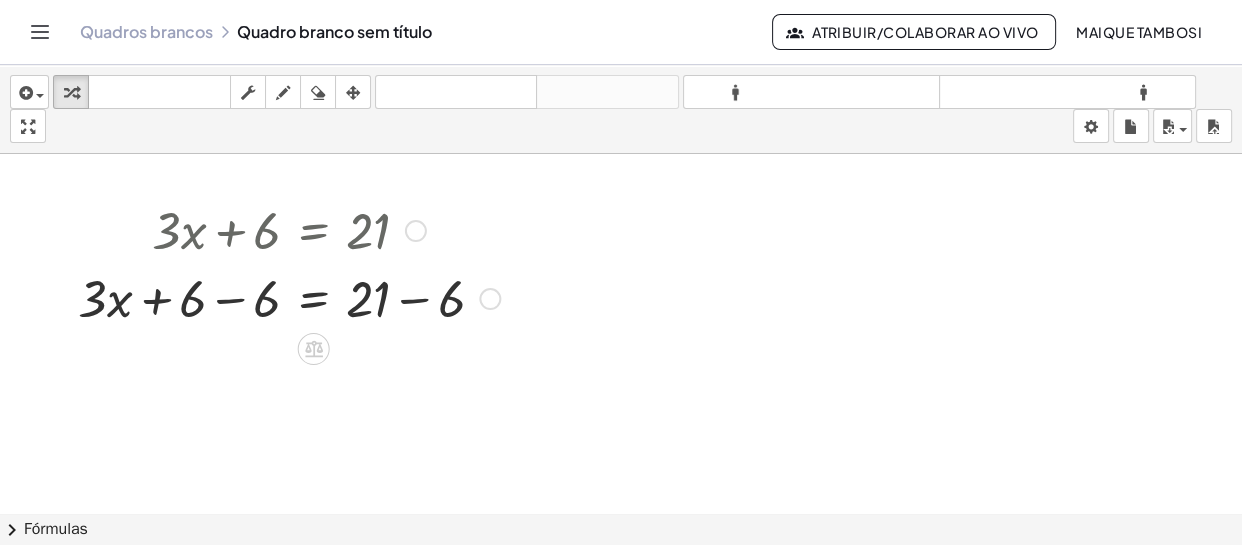 click at bounding box center [289, 297] 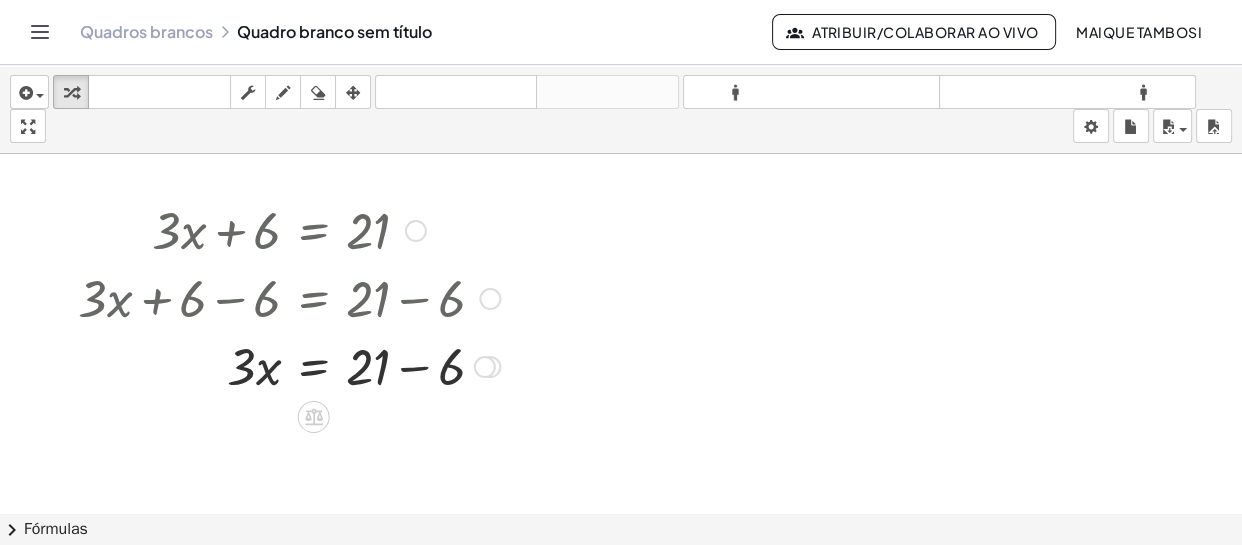drag, startPoint x: 415, startPoint y: 363, endPoint x: 482, endPoint y: 390, distance: 72.235725 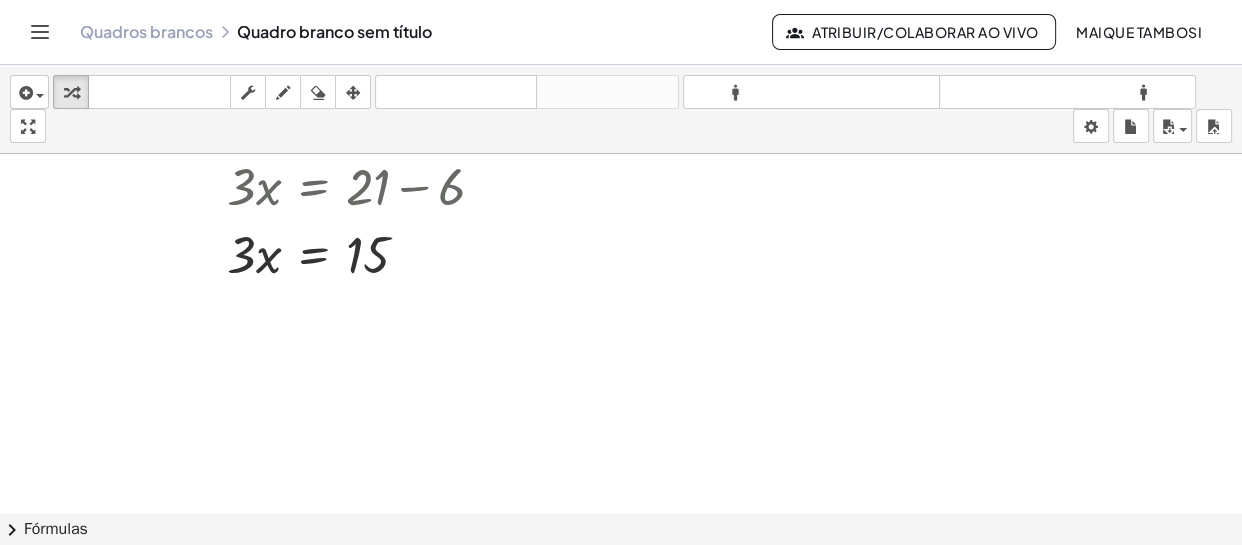 scroll, scrollTop: 181, scrollLeft: 0, axis: vertical 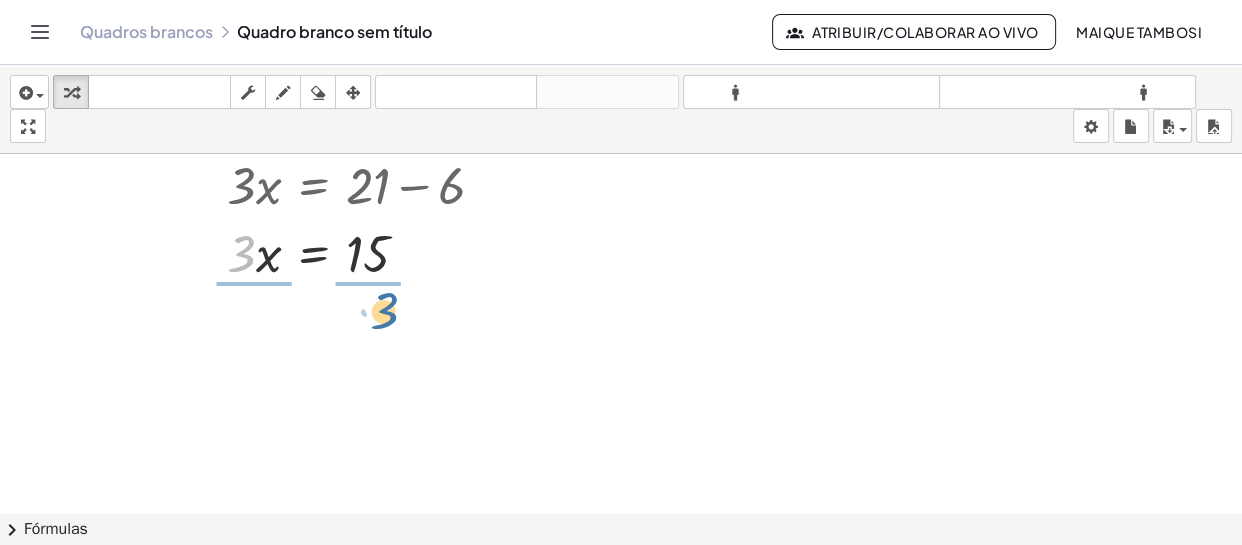 drag, startPoint x: 246, startPoint y: 258, endPoint x: 390, endPoint y: 315, distance: 154.87091 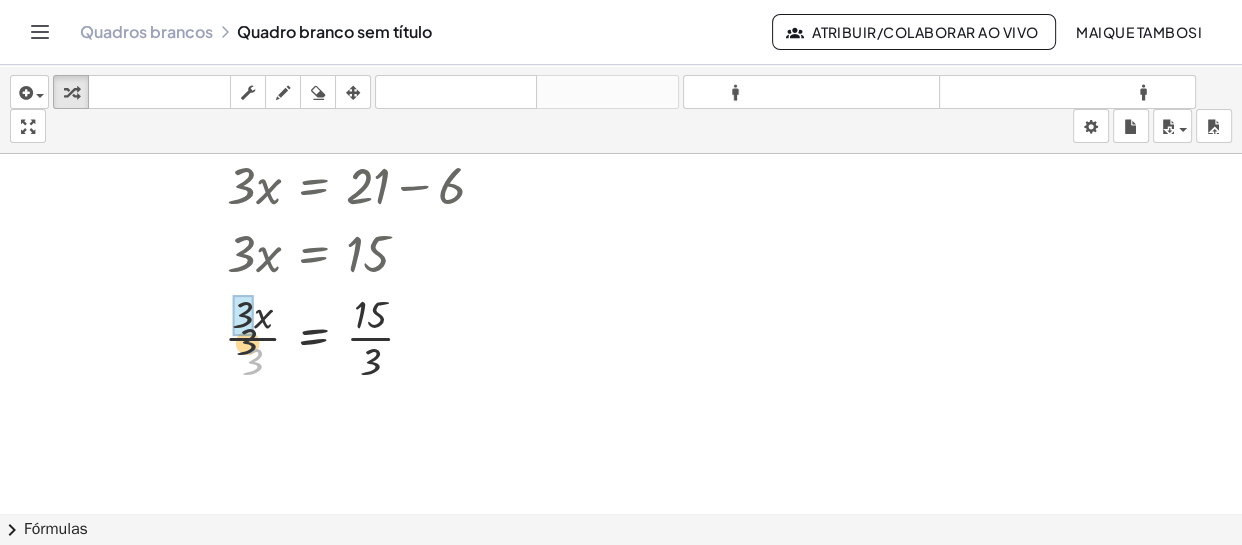 drag, startPoint x: 249, startPoint y: 360, endPoint x: 237, endPoint y: 297, distance: 64.132675 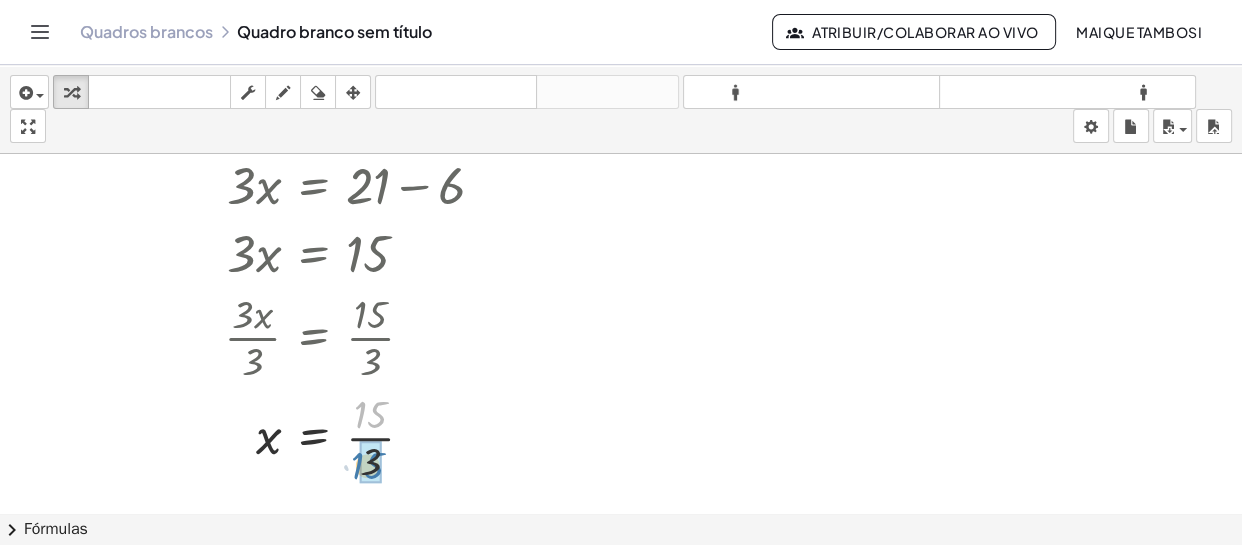 drag, startPoint x: 376, startPoint y: 420, endPoint x: 453, endPoint y: 443, distance: 80.36168 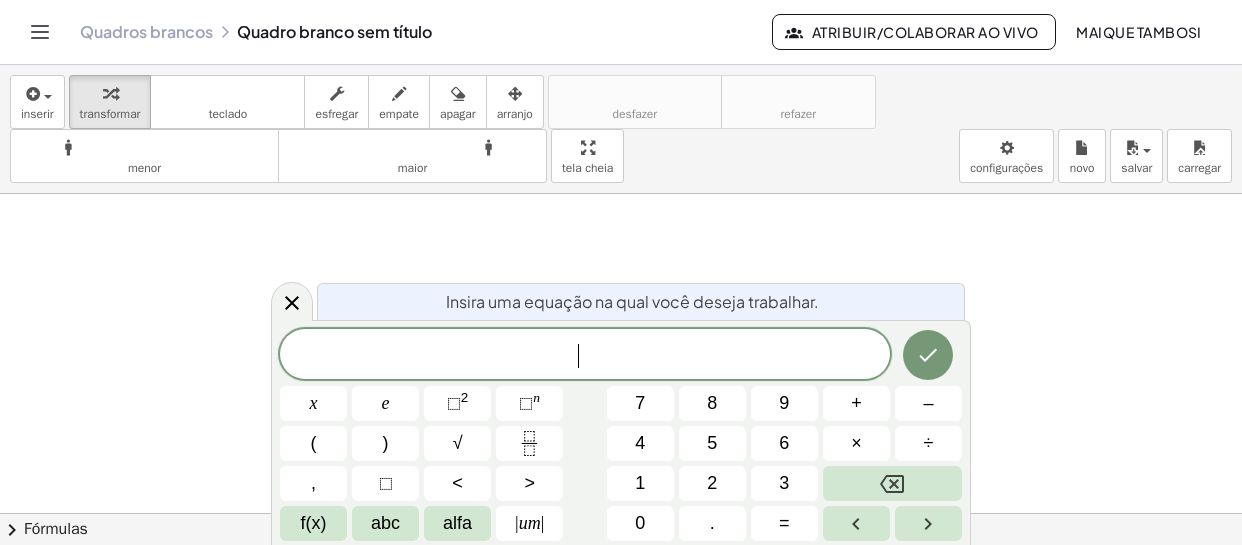 scroll, scrollTop: 0, scrollLeft: 0, axis: both 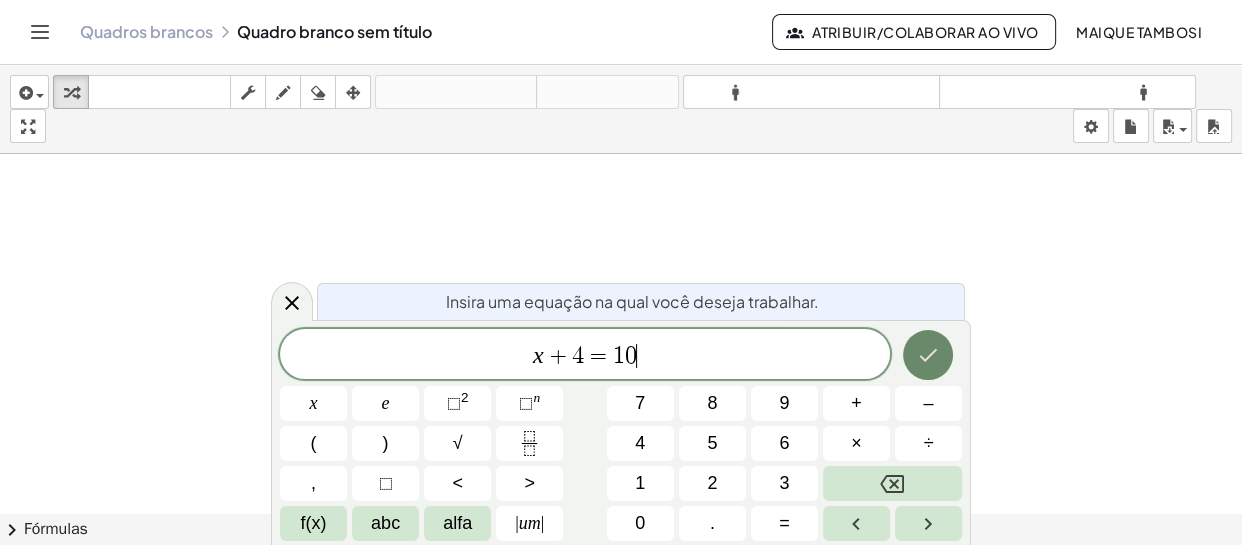 click at bounding box center (928, 355) 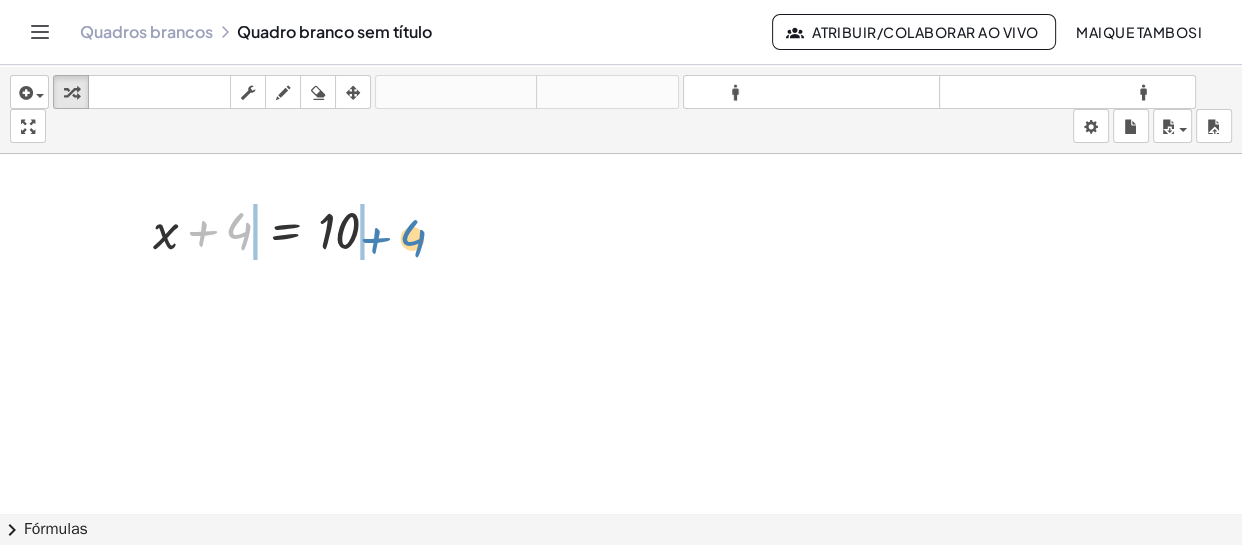 drag, startPoint x: 242, startPoint y: 232, endPoint x: 416, endPoint y: 229, distance: 174.02586 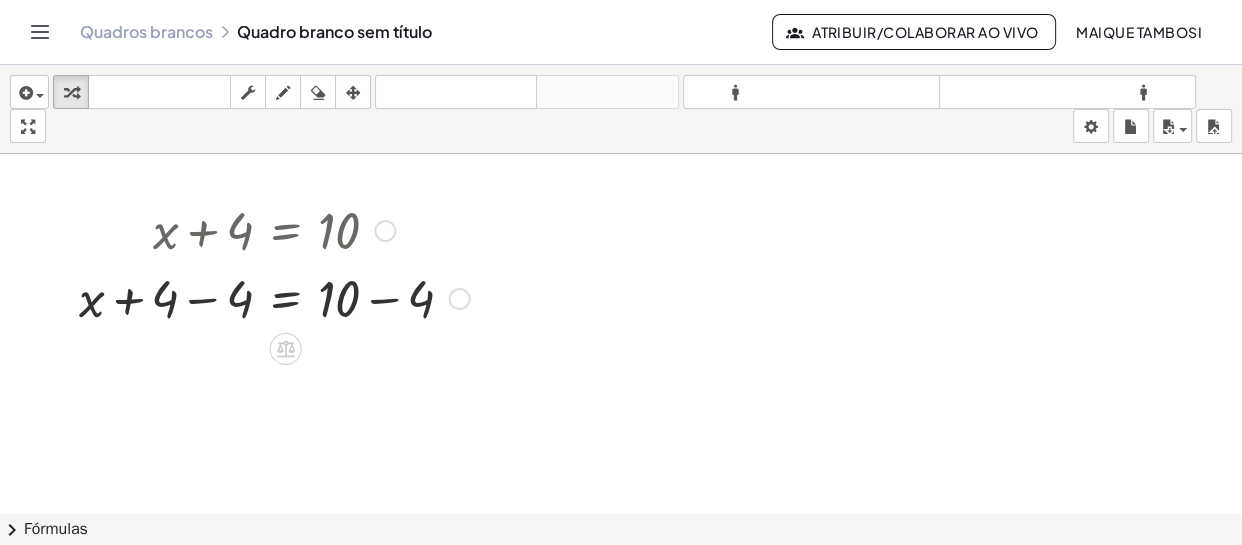 click at bounding box center [274, 297] 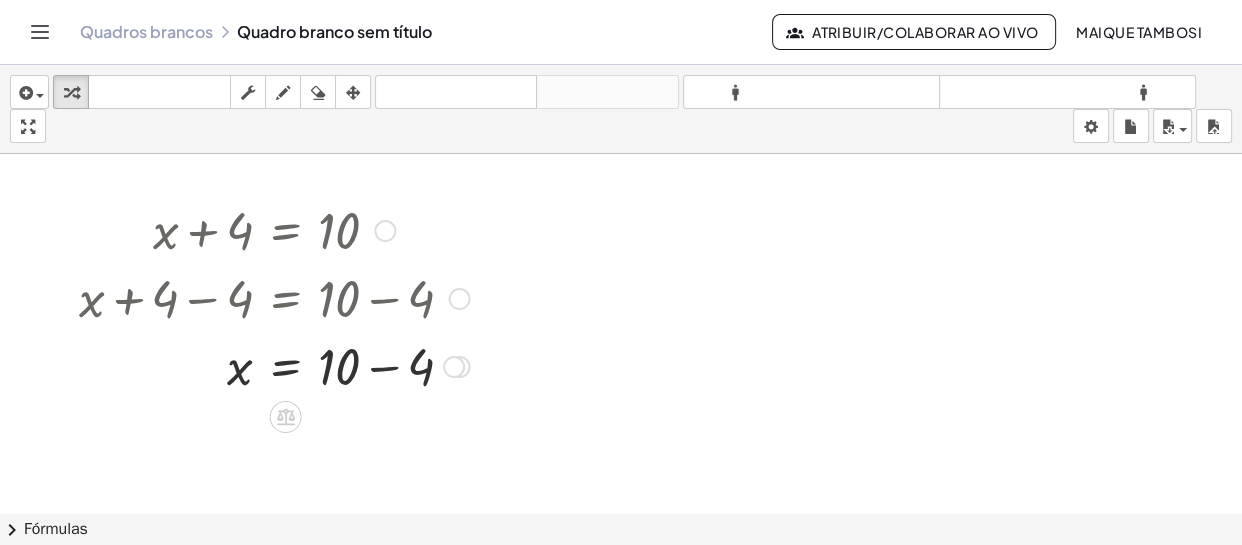 click at bounding box center [274, 365] 